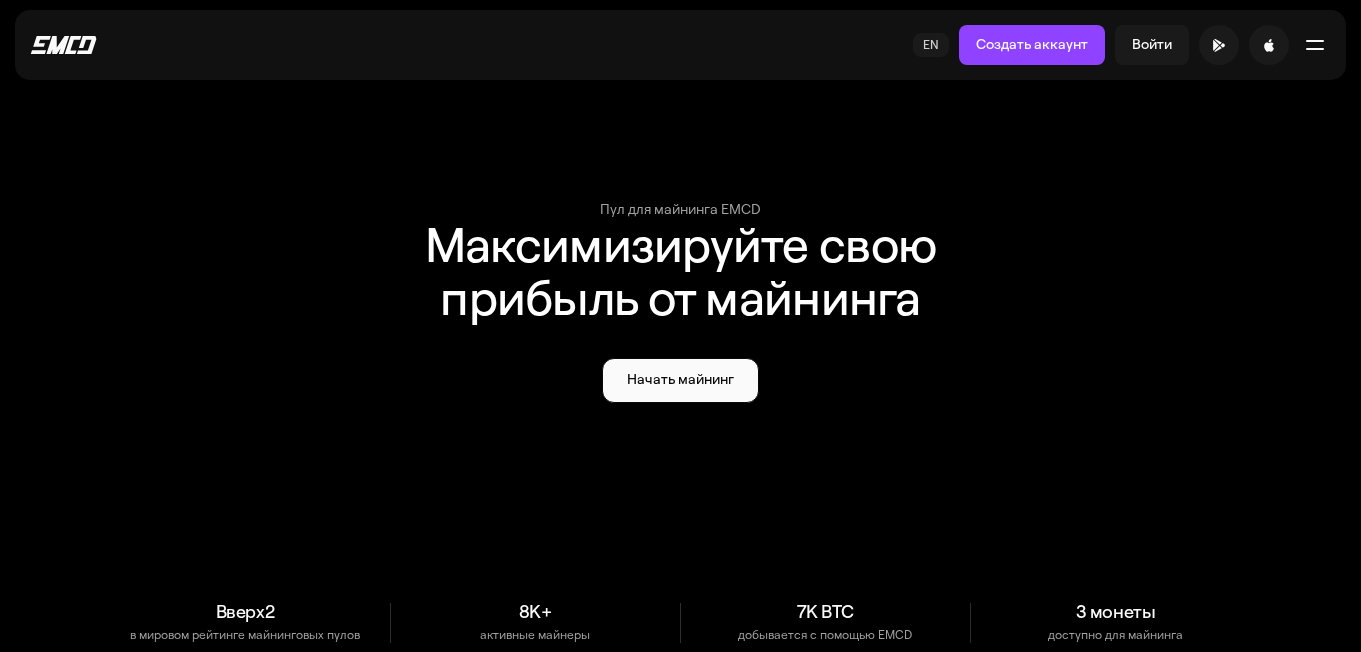 scroll, scrollTop: 0, scrollLeft: 0, axis: both 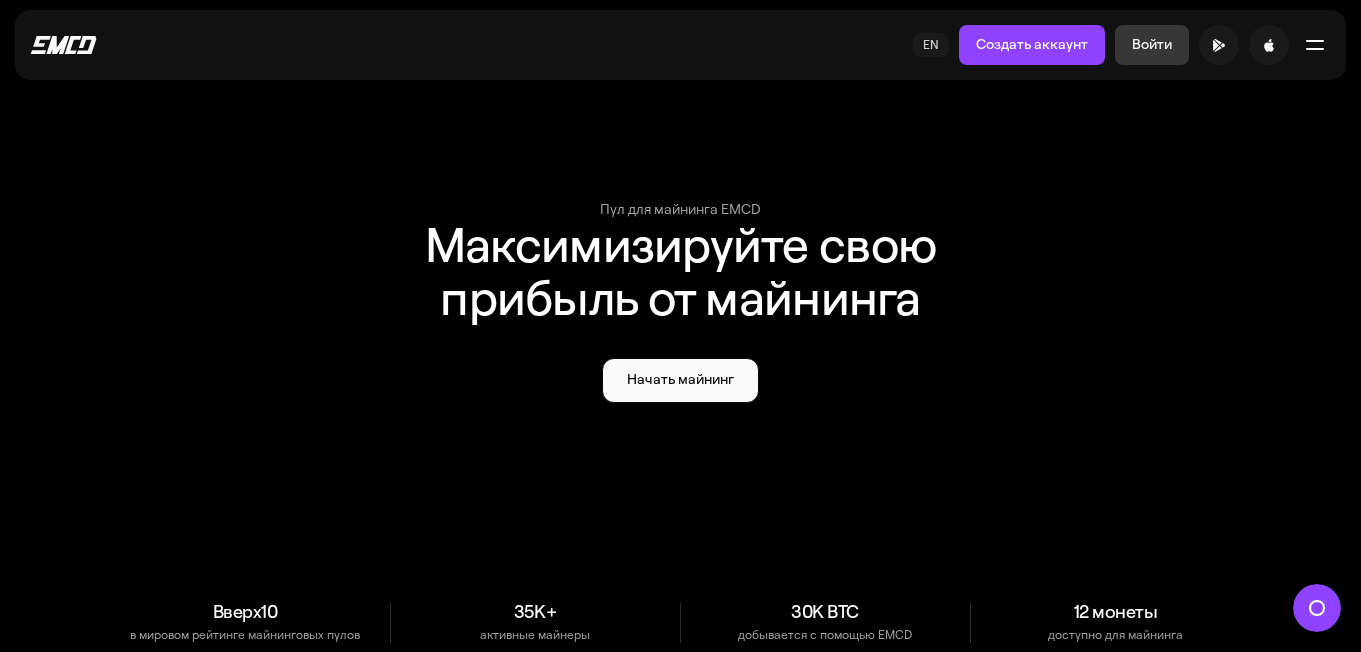click on "Войти" at bounding box center (1152, 45) 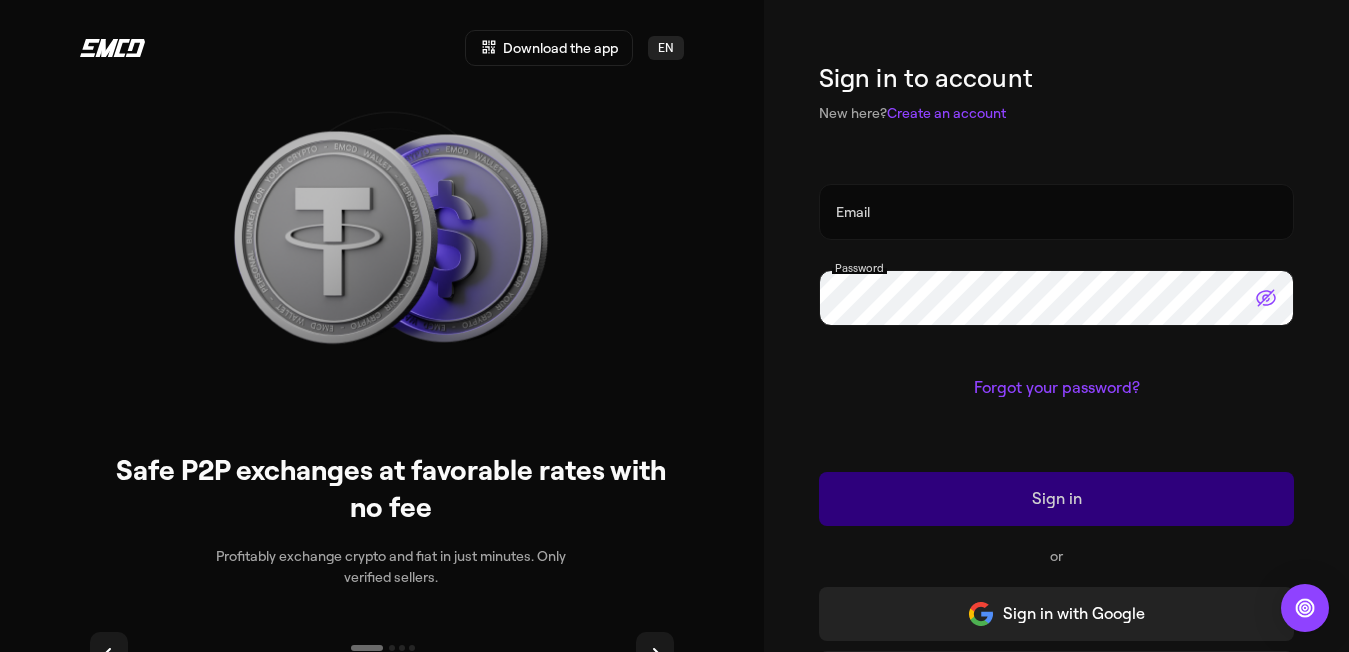 scroll, scrollTop: 0, scrollLeft: 0, axis: both 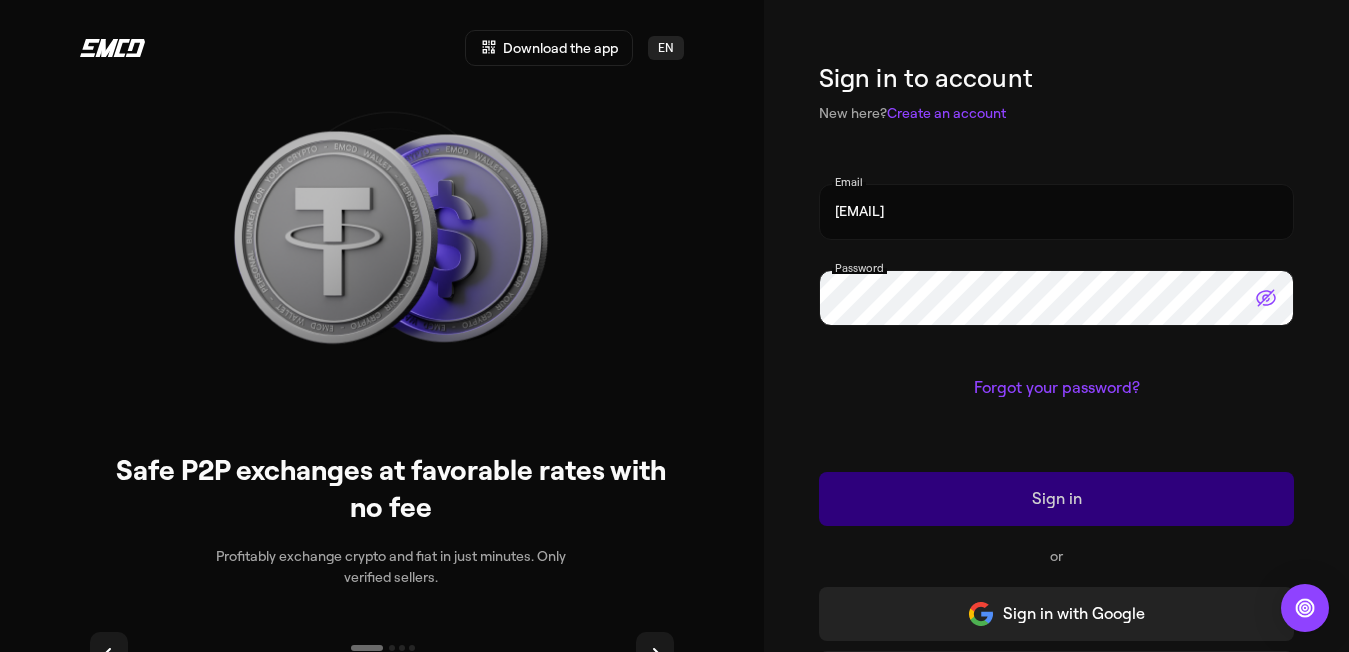 type on "[EMAIL]" 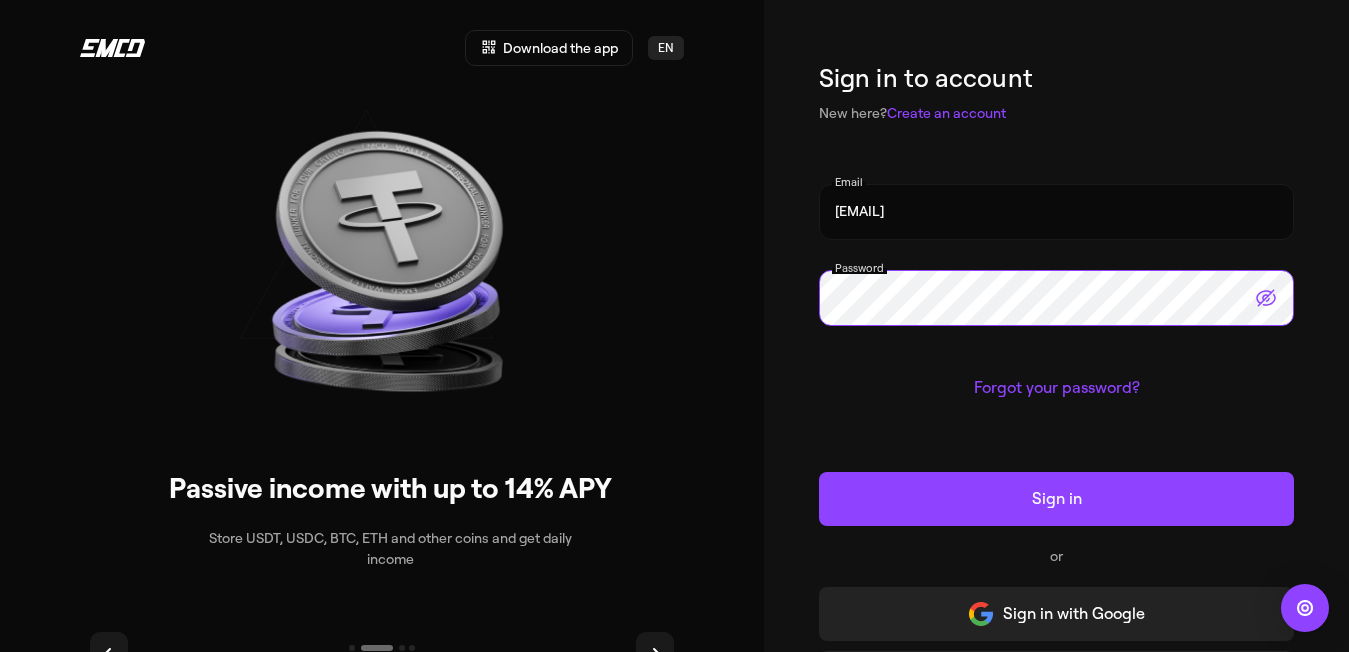 click on "Sign in" at bounding box center (1056, 499) 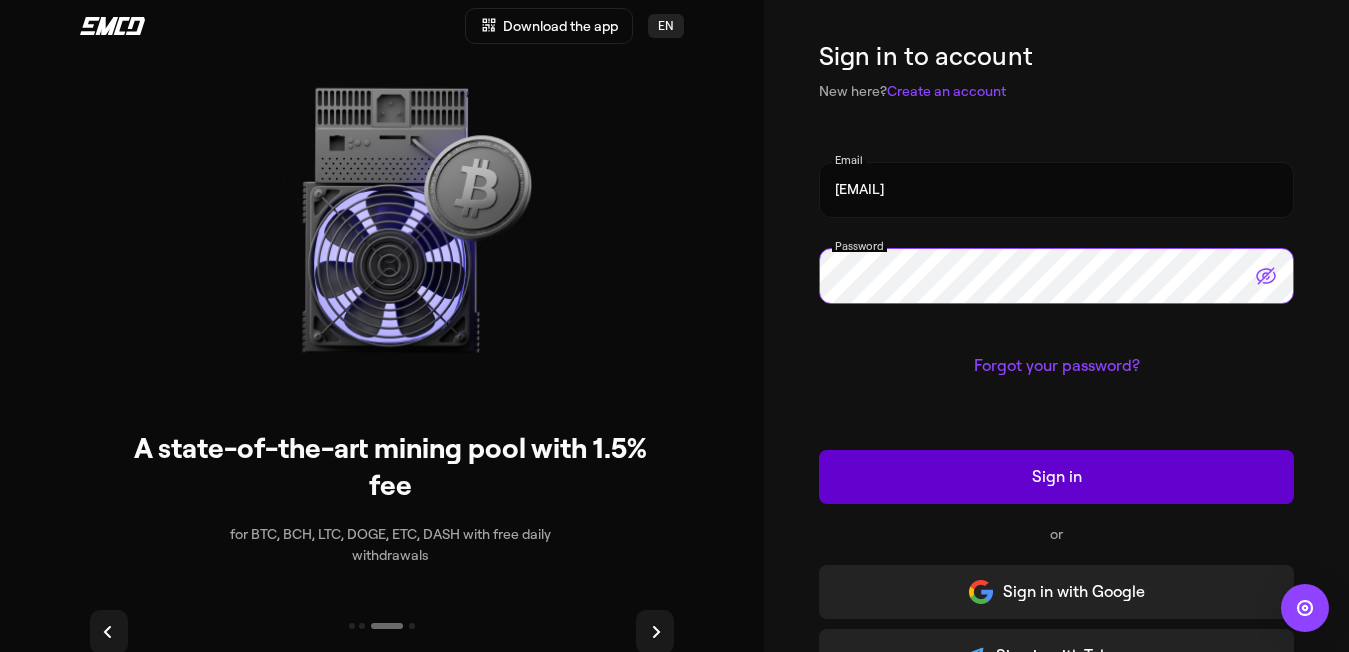 scroll, scrollTop: 0, scrollLeft: 0, axis: both 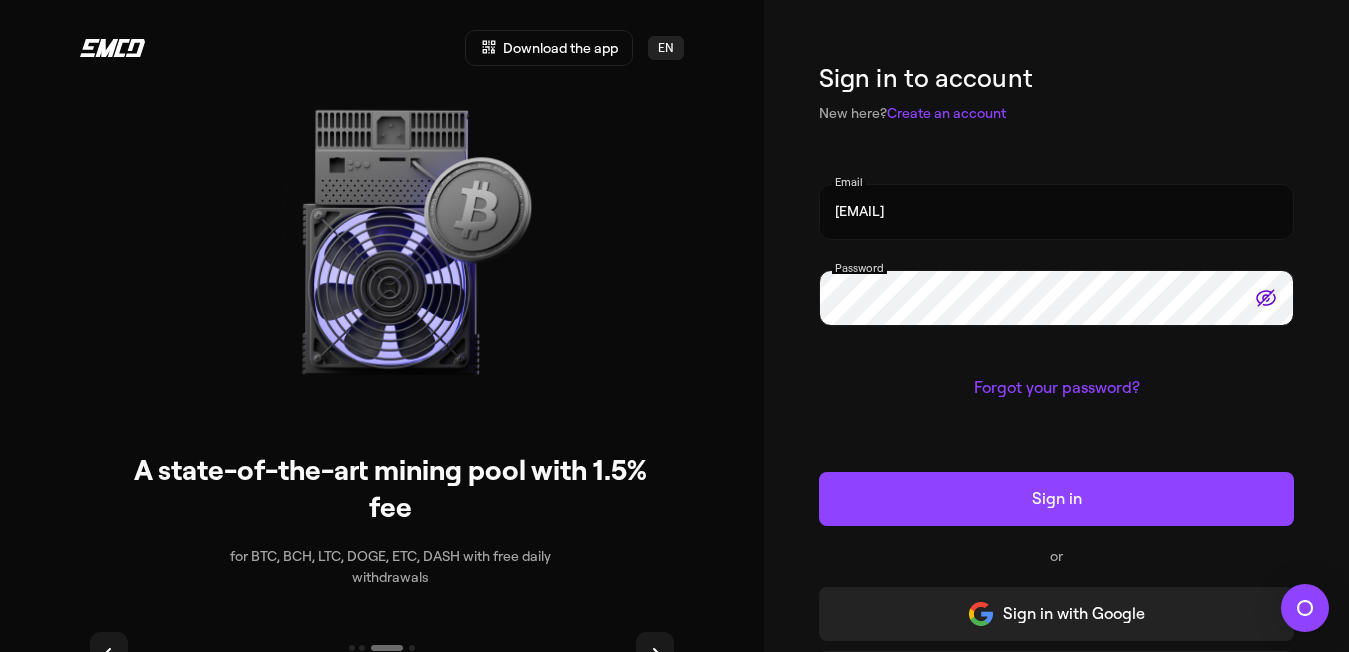 click at bounding box center [1265, 297] 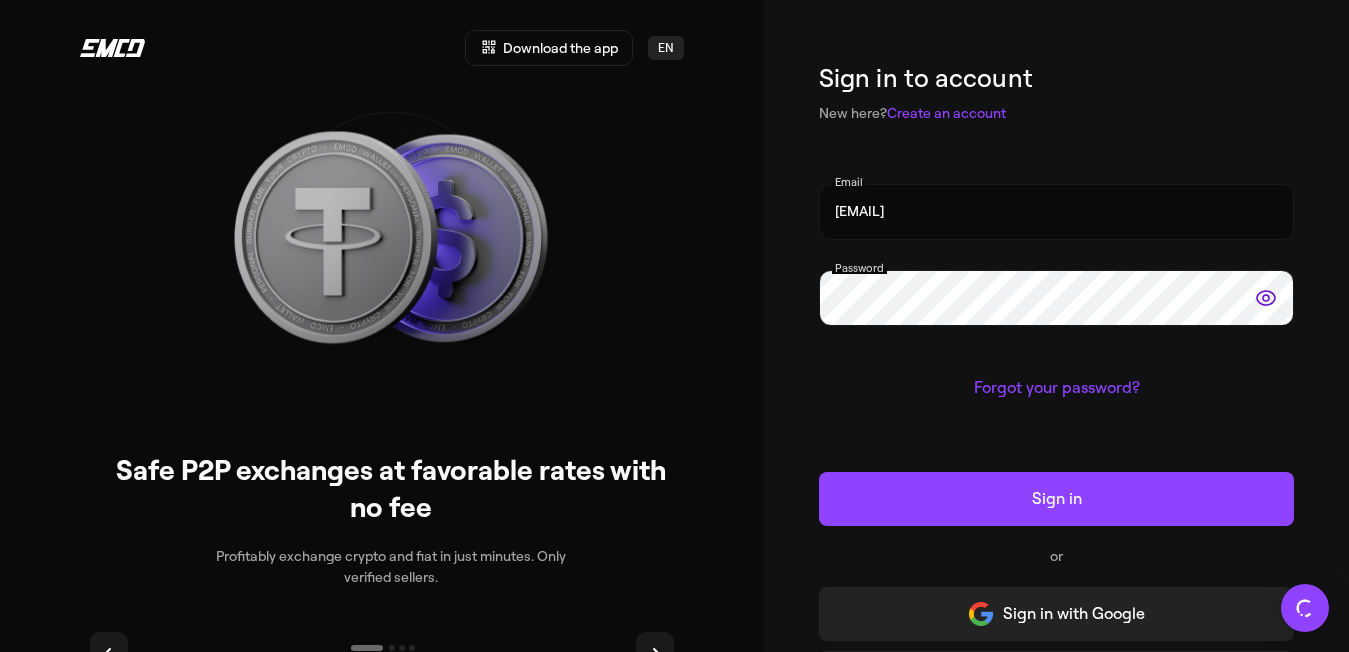 click on "svetlakovanatolij058@gmail.com Email Password Forgot your password?  Sign in" at bounding box center (1056, 355) 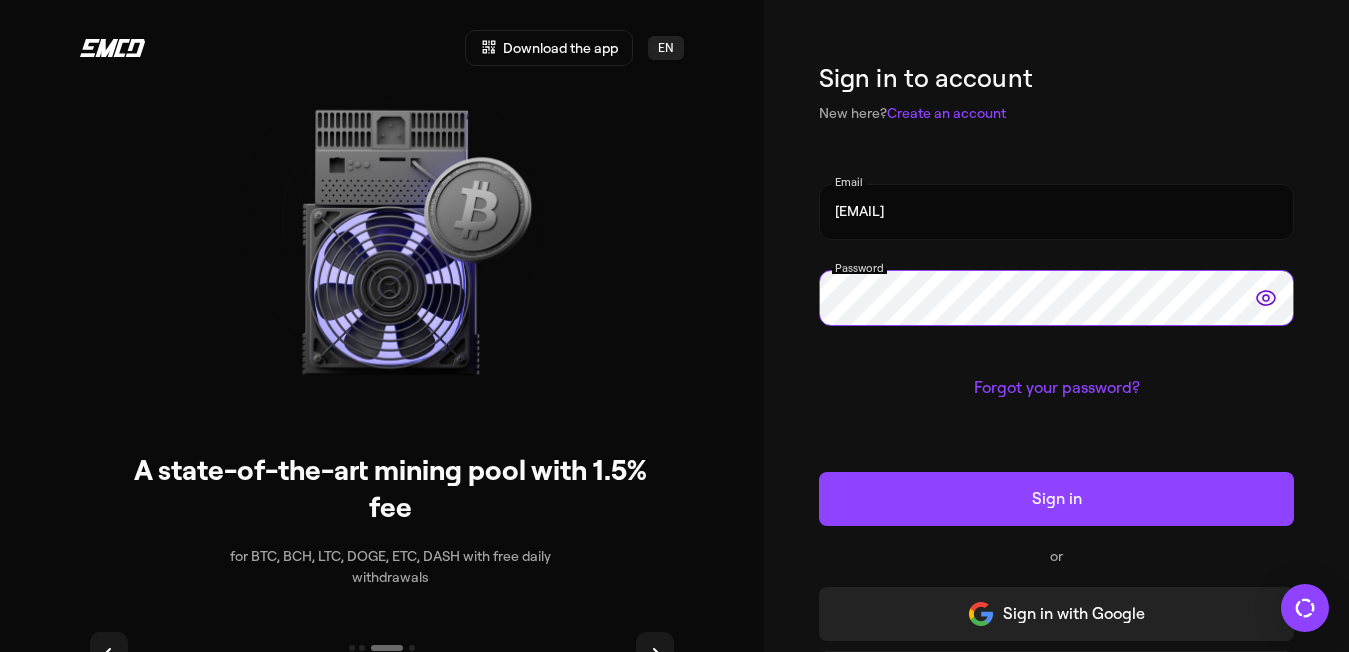 click on "Sign in" at bounding box center [1056, 499] 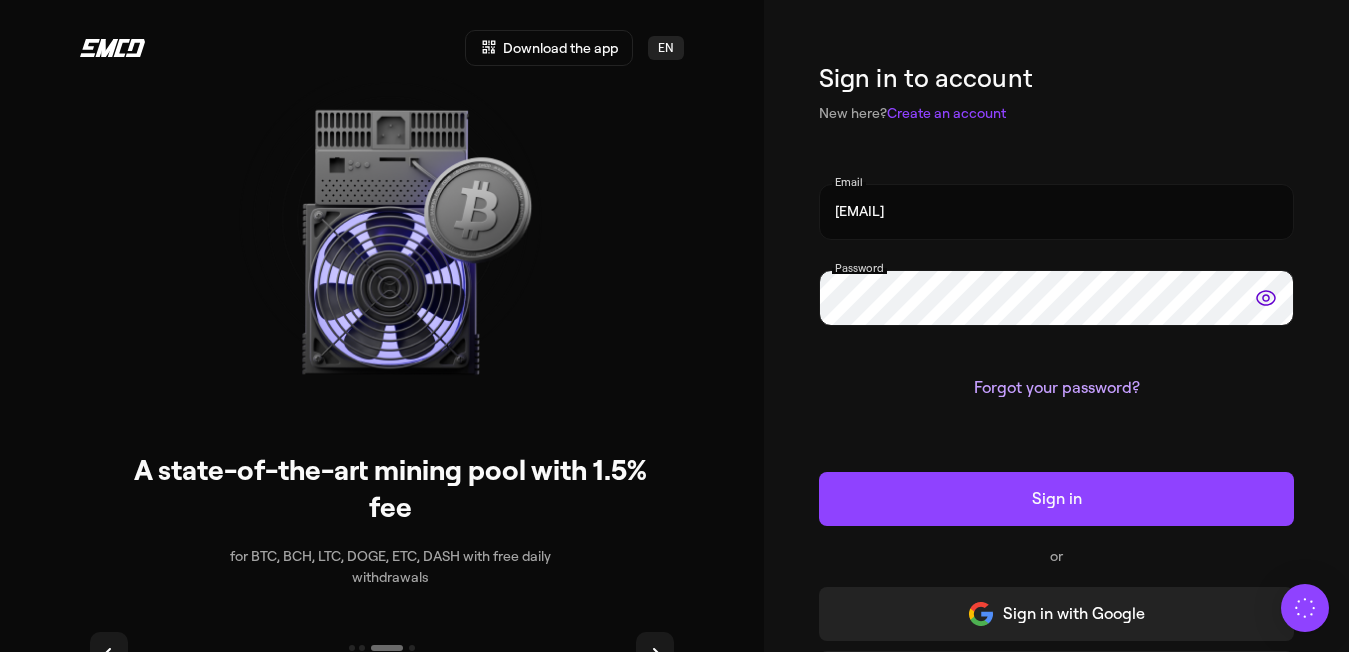 click on "Forgot your password?" at bounding box center (1057, 388) 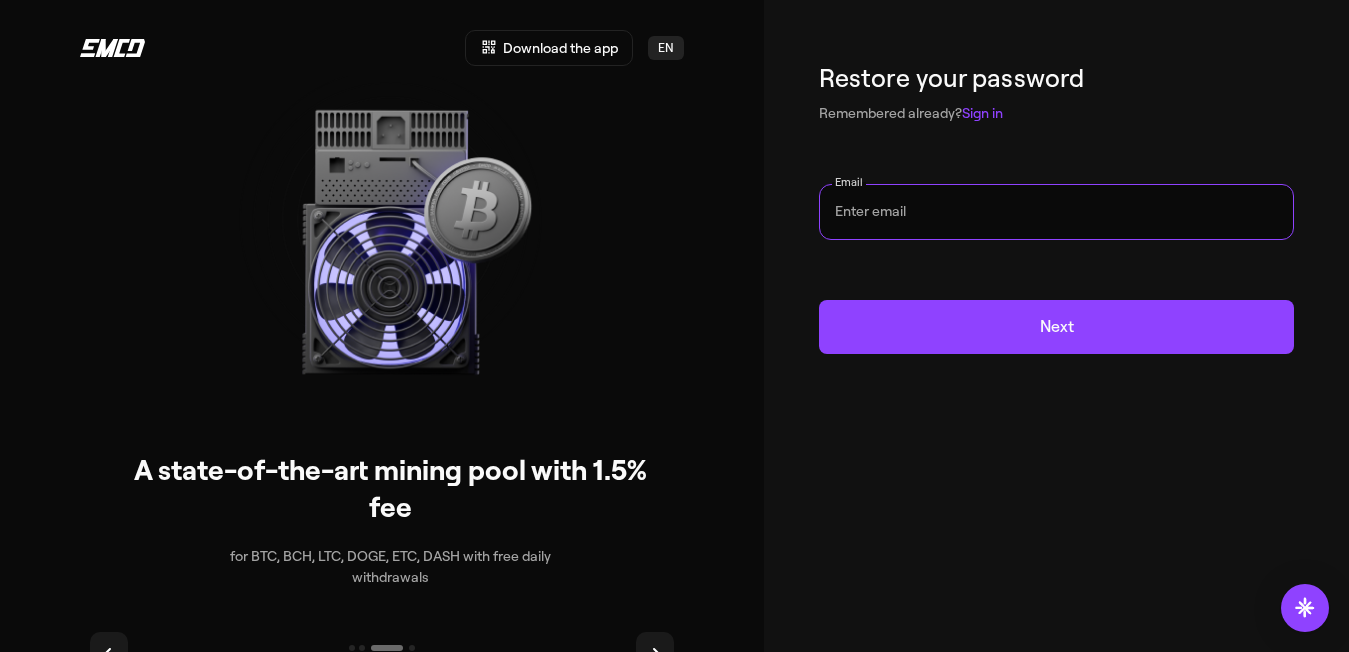 click on "Email" at bounding box center (1056, 212) 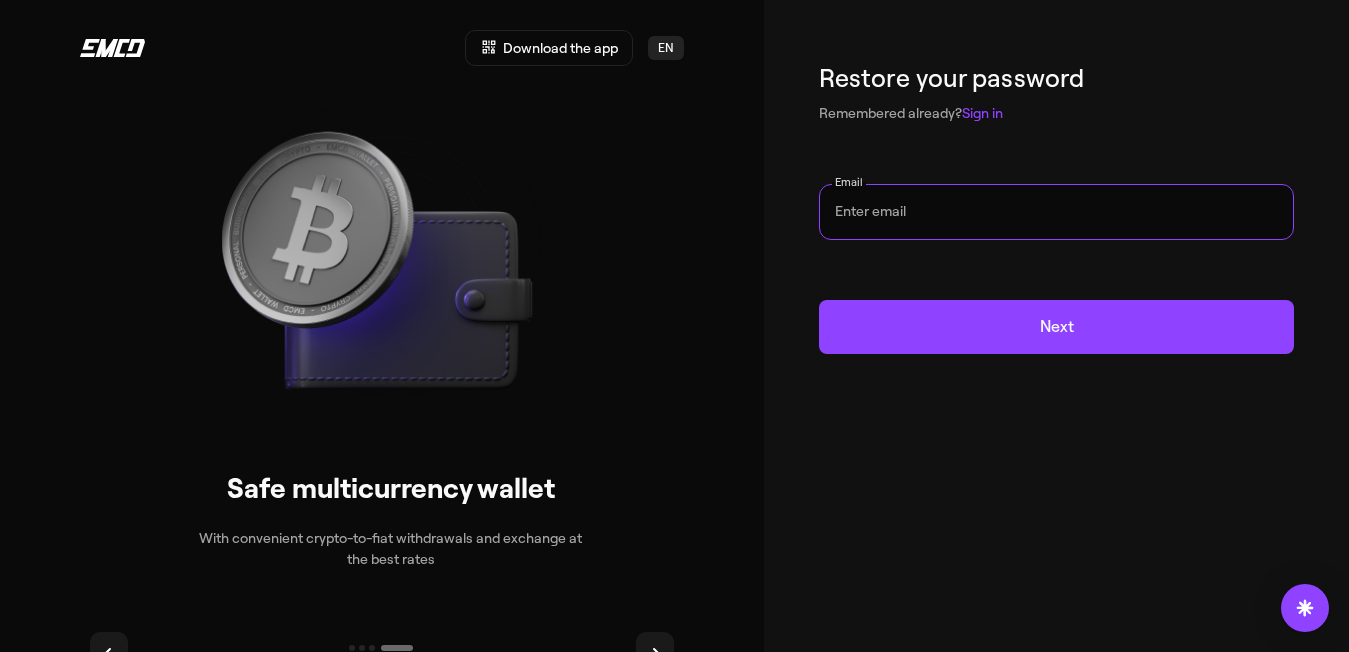 paste on "svetlakovanatolij058@gmail.com" 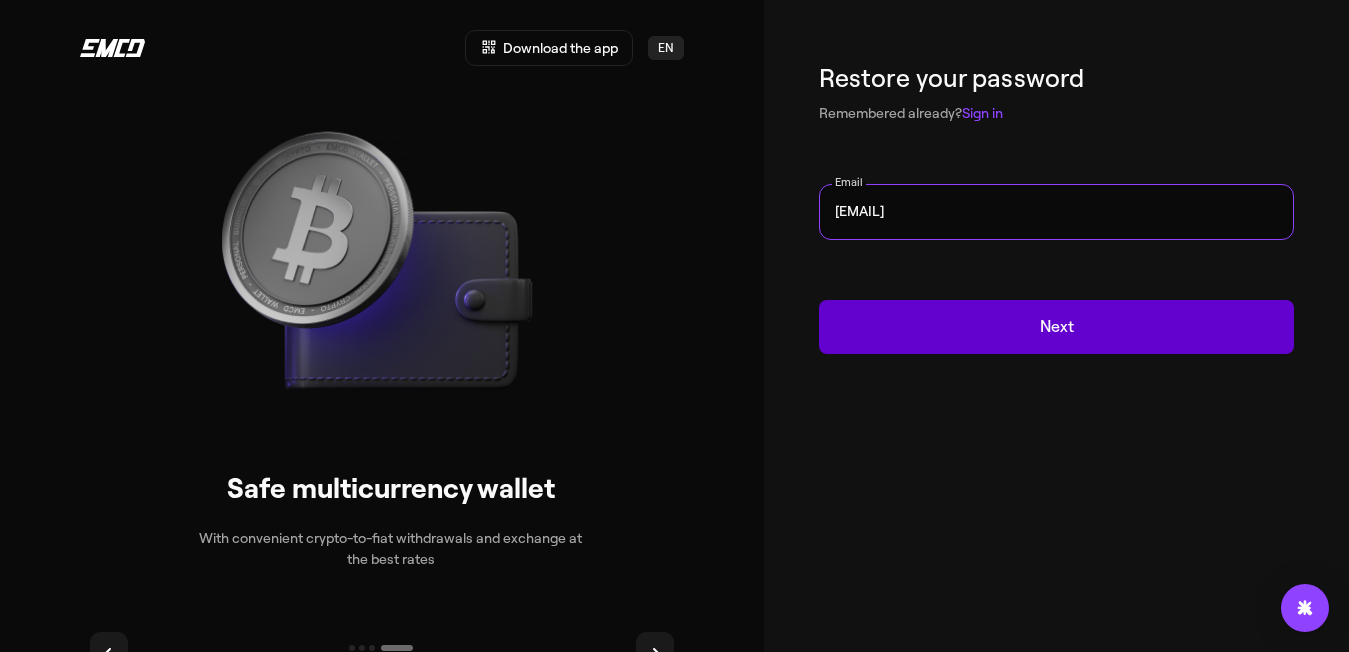 type on "svetlakovanatolij058@gmail.com" 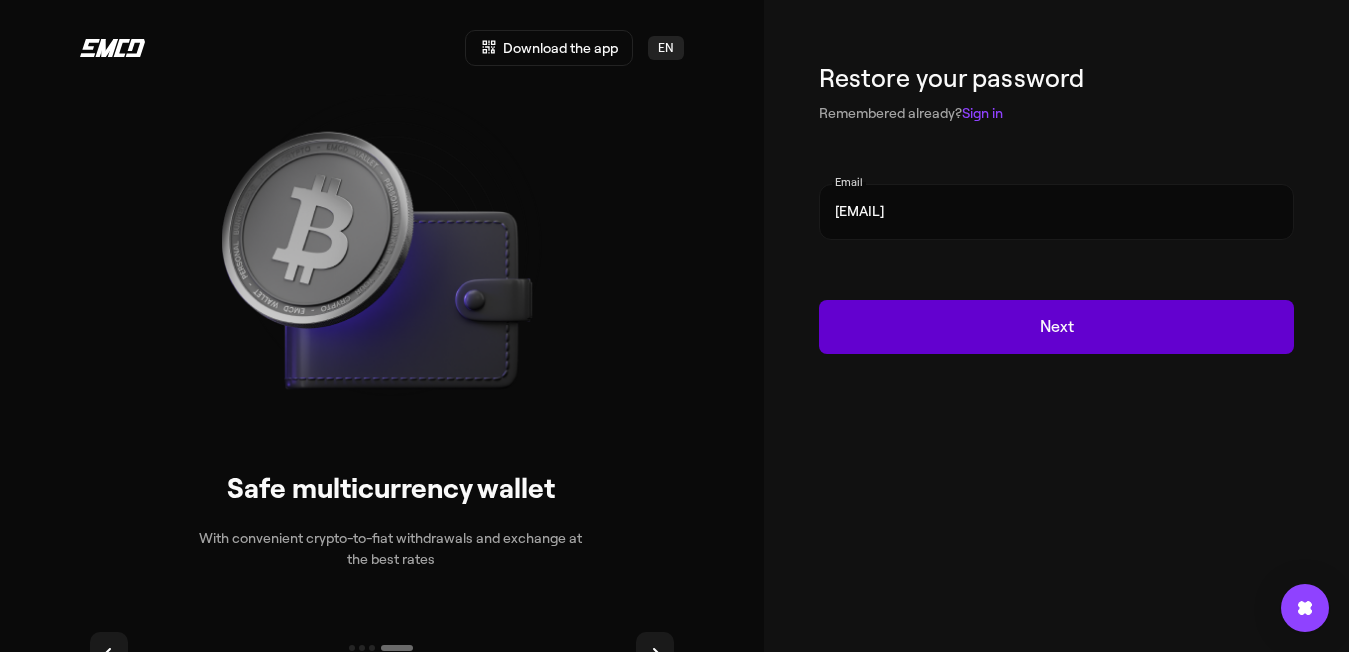 click on "Next" at bounding box center (1056, 327) 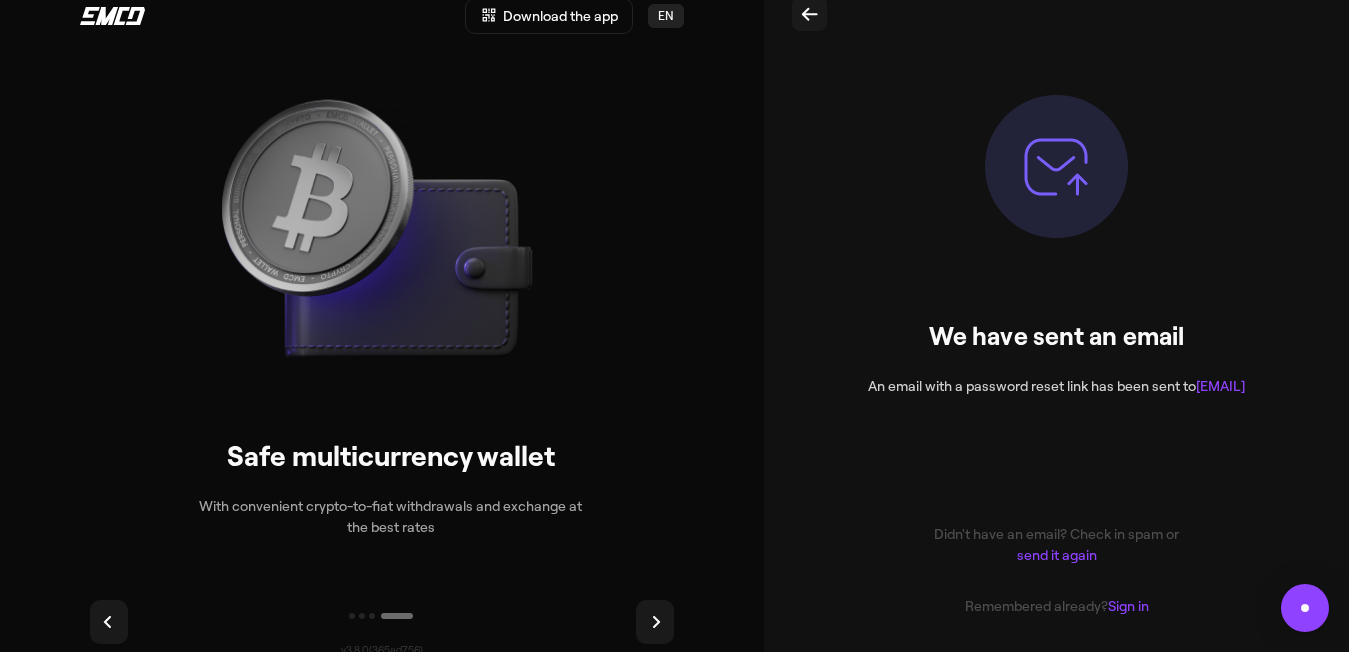 scroll, scrollTop: 0, scrollLeft: 0, axis: both 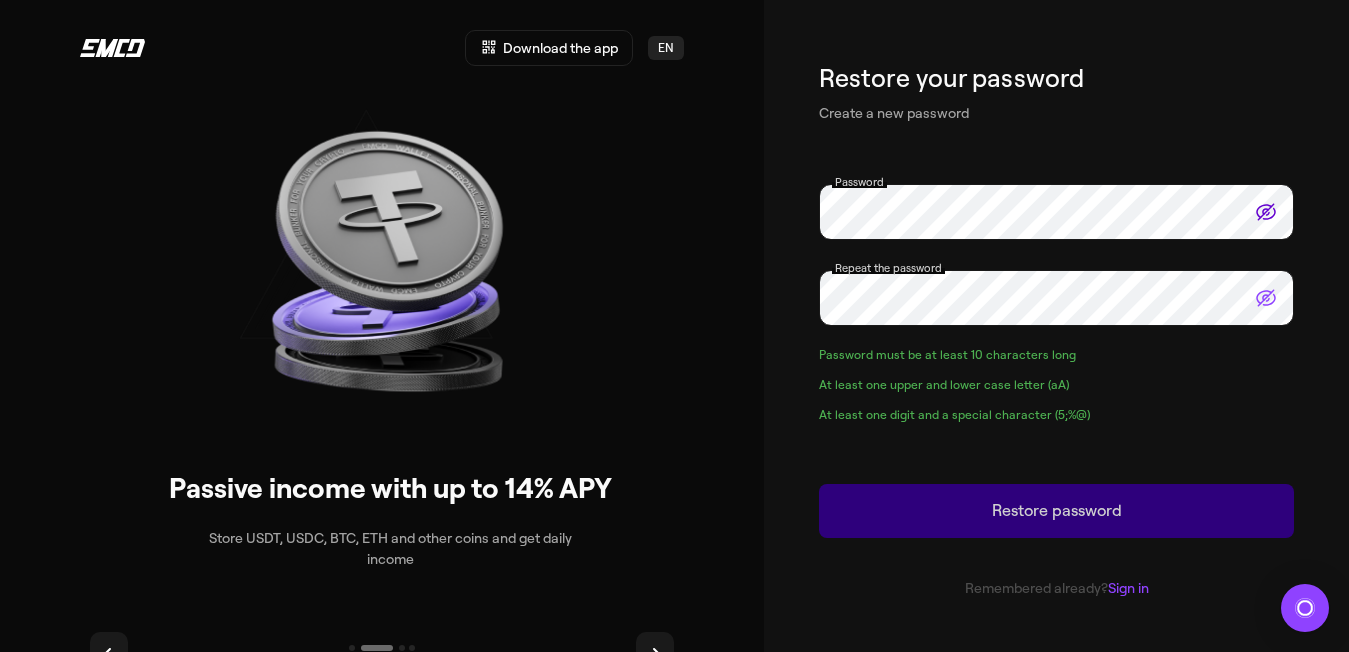 click at bounding box center (1266, 212) 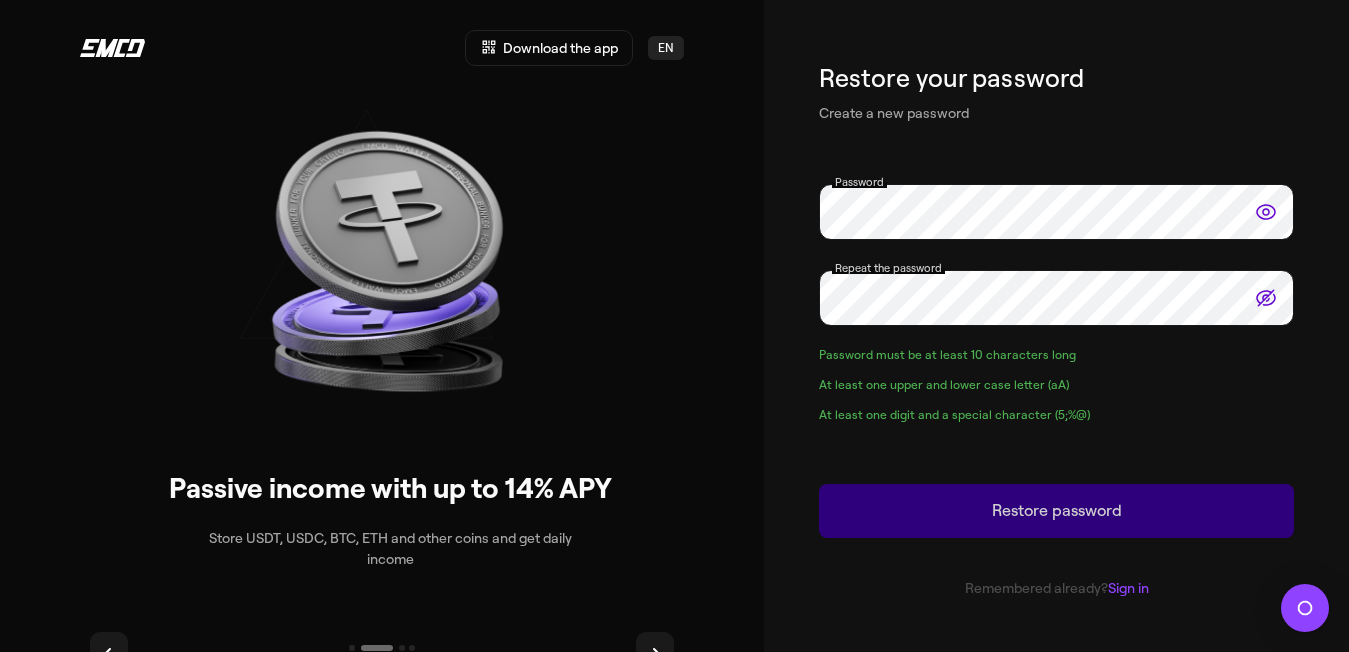 click at bounding box center [1266, 212] 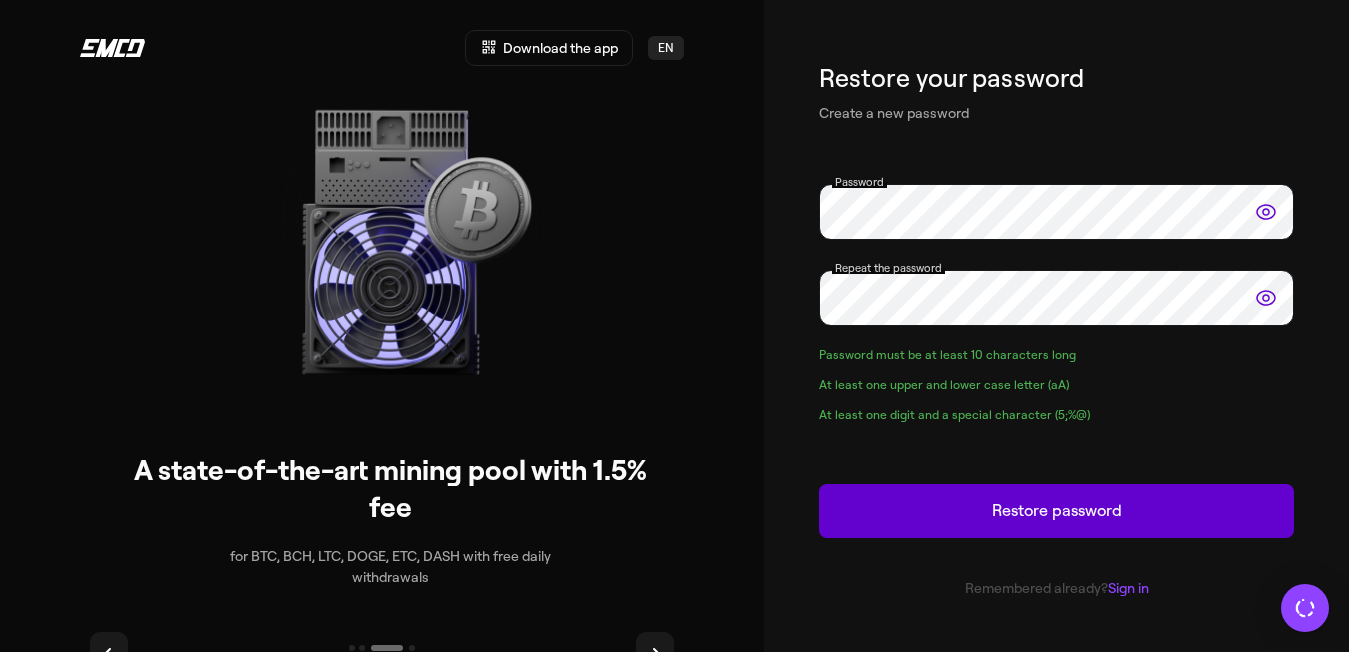 click on "Restore password" at bounding box center (1056, 511) 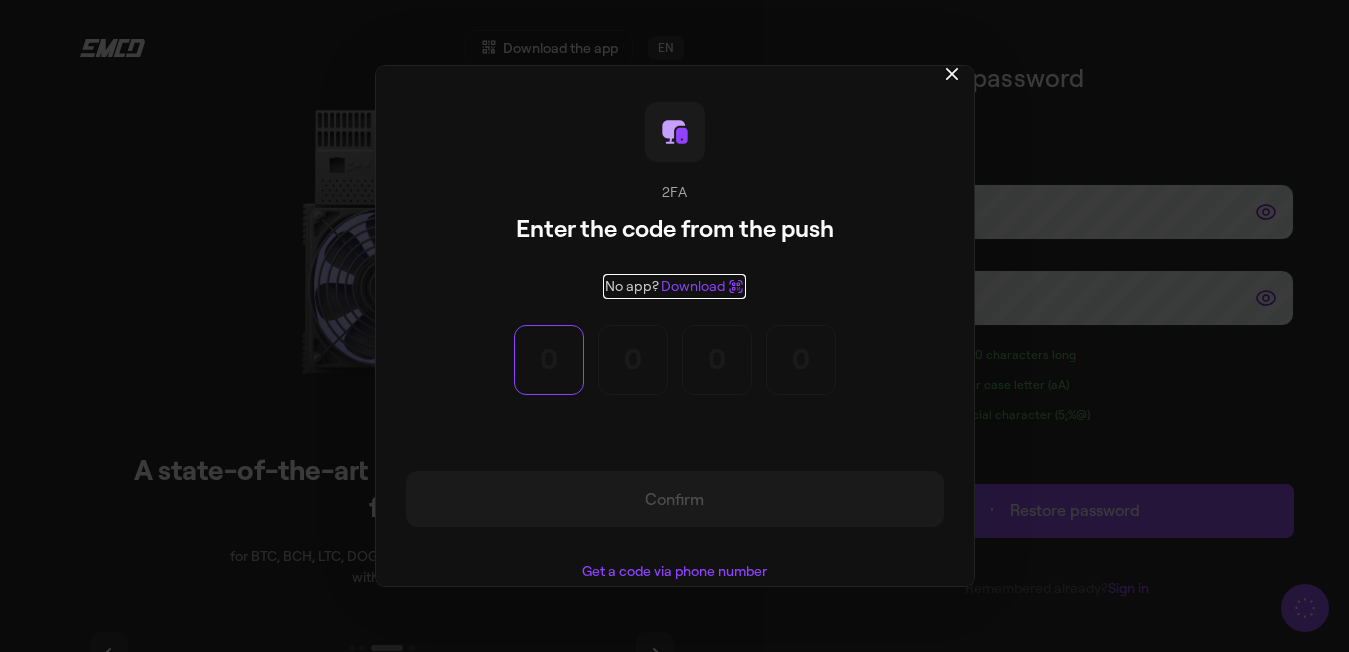 scroll, scrollTop: 0, scrollLeft: 0, axis: both 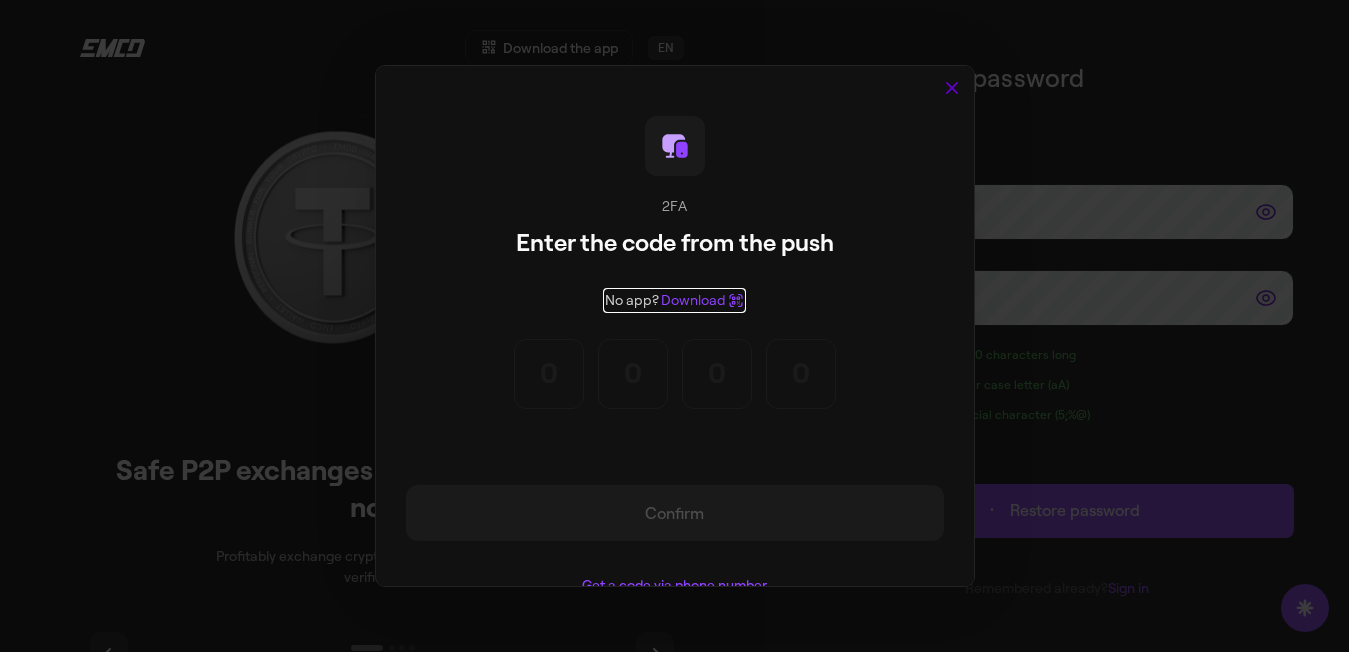 click at bounding box center [952, 88] 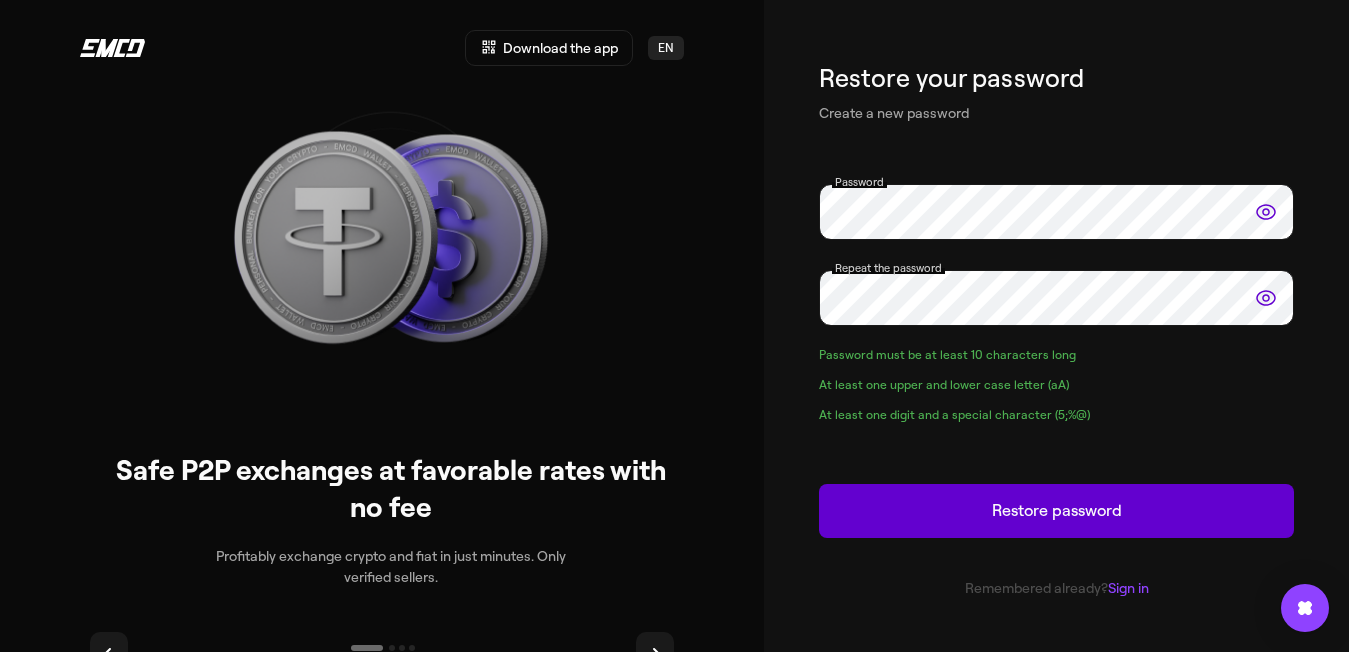 click on "Restore password" at bounding box center (1056, 511) 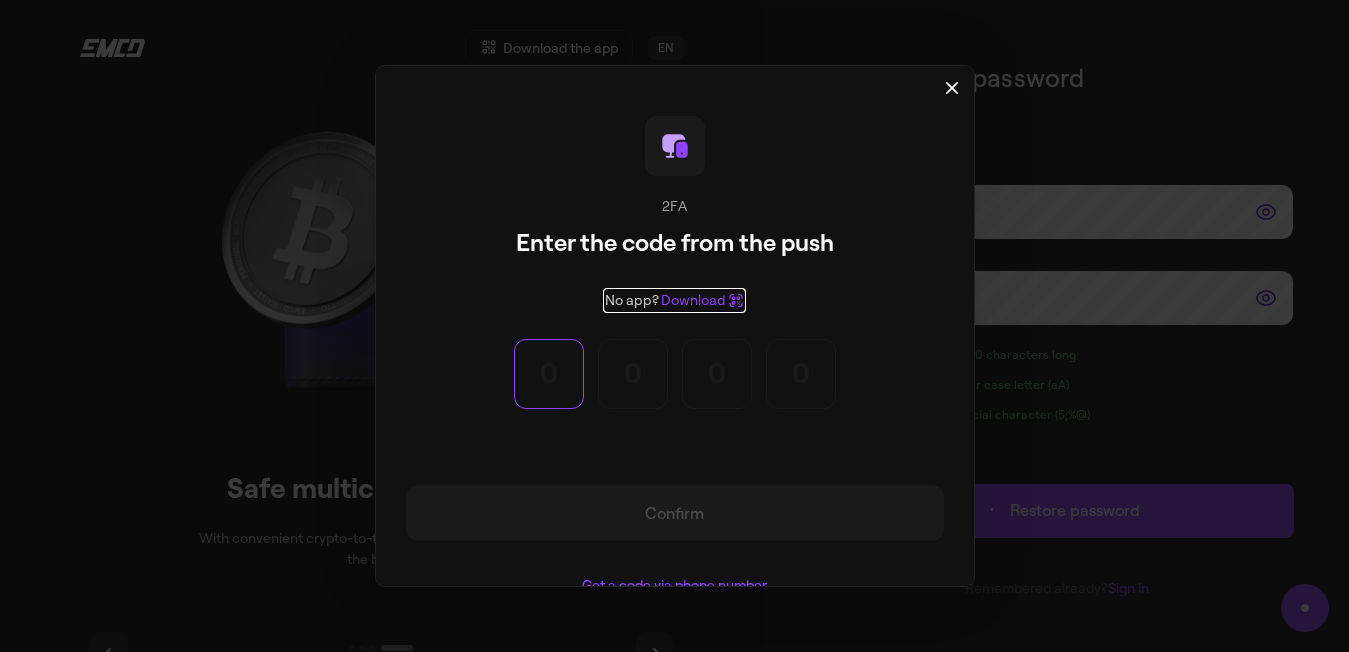 scroll, scrollTop: 41, scrollLeft: 0, axis: vertical 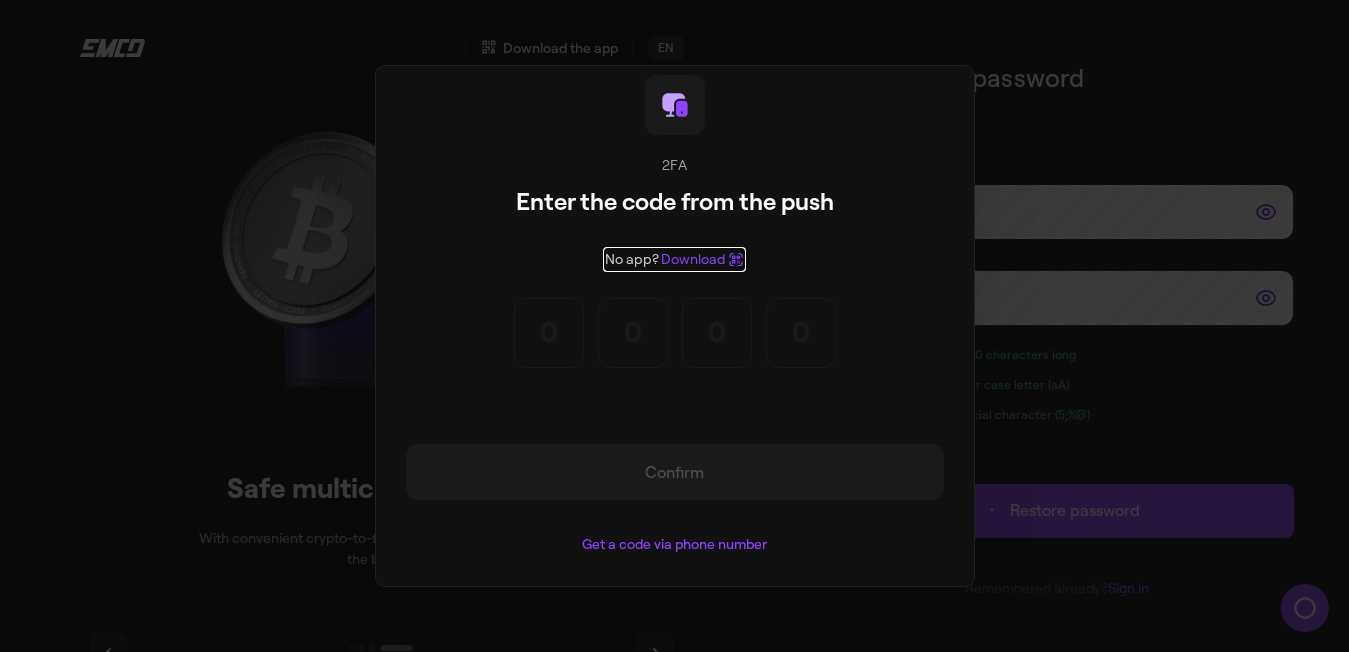 click on "Confirm  Get a code via phone number" at bounding box center [675, 500] 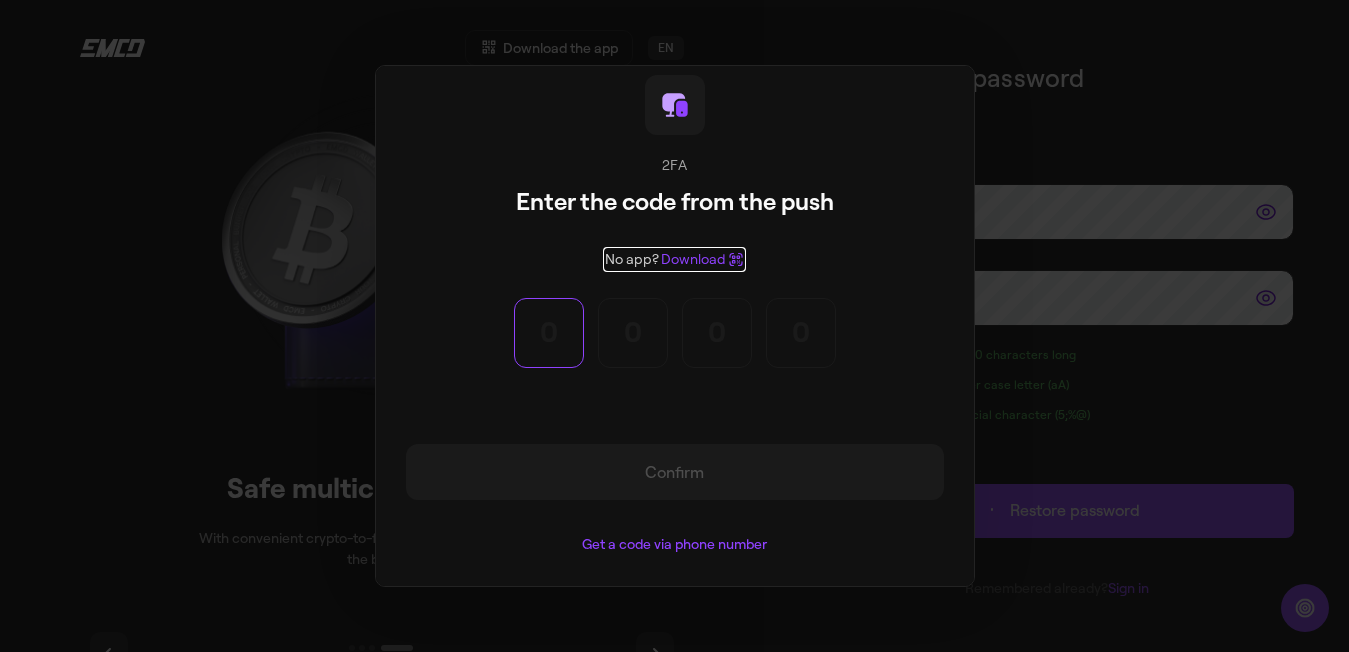 click at bounding box center (549, 333) 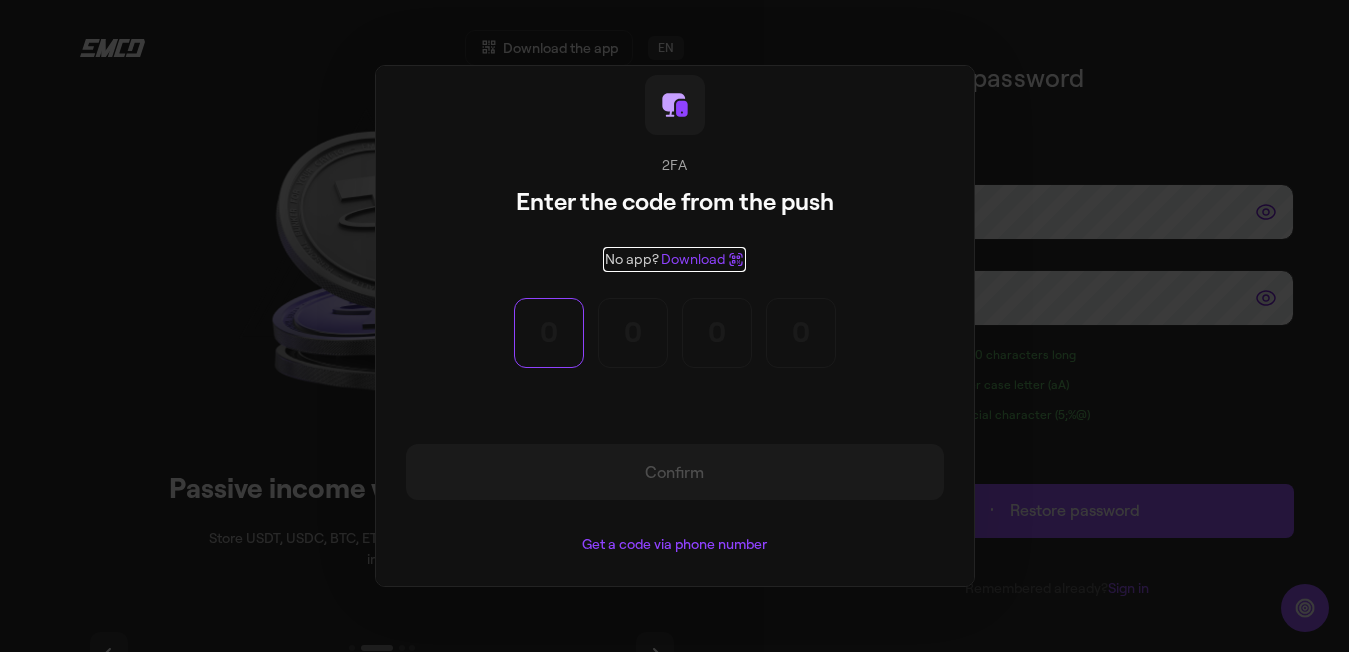 type on "8" 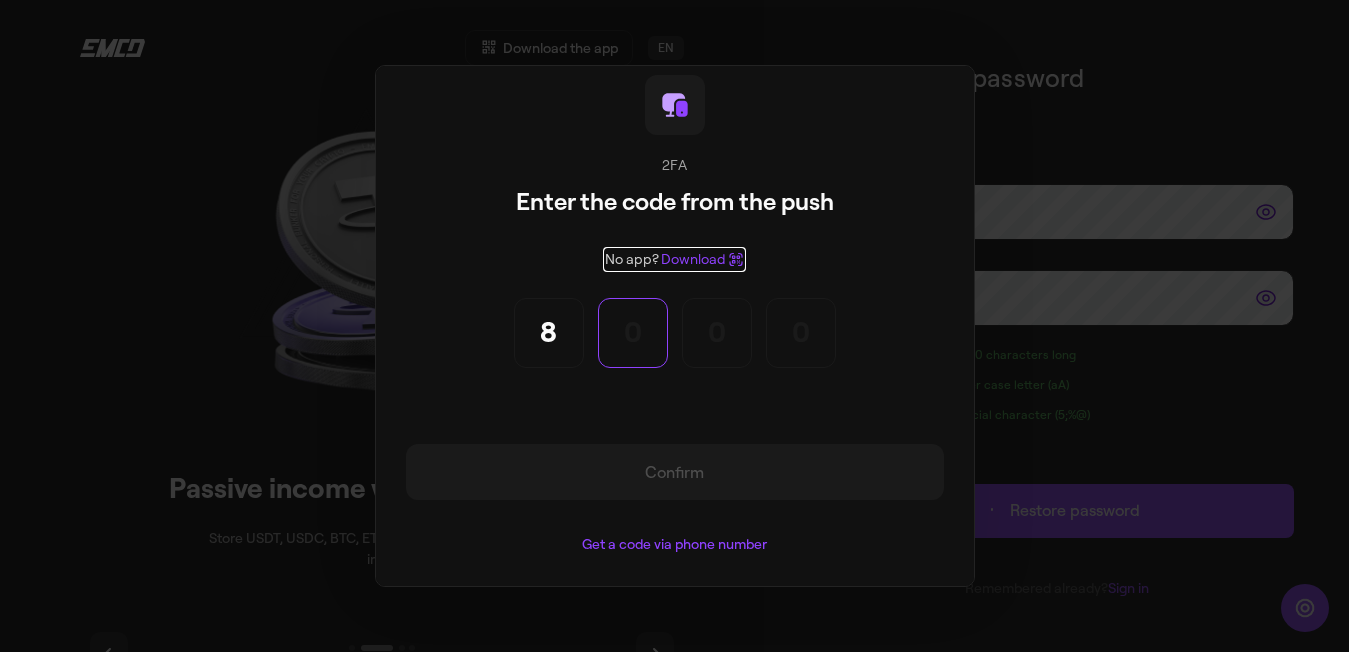 type on "2" 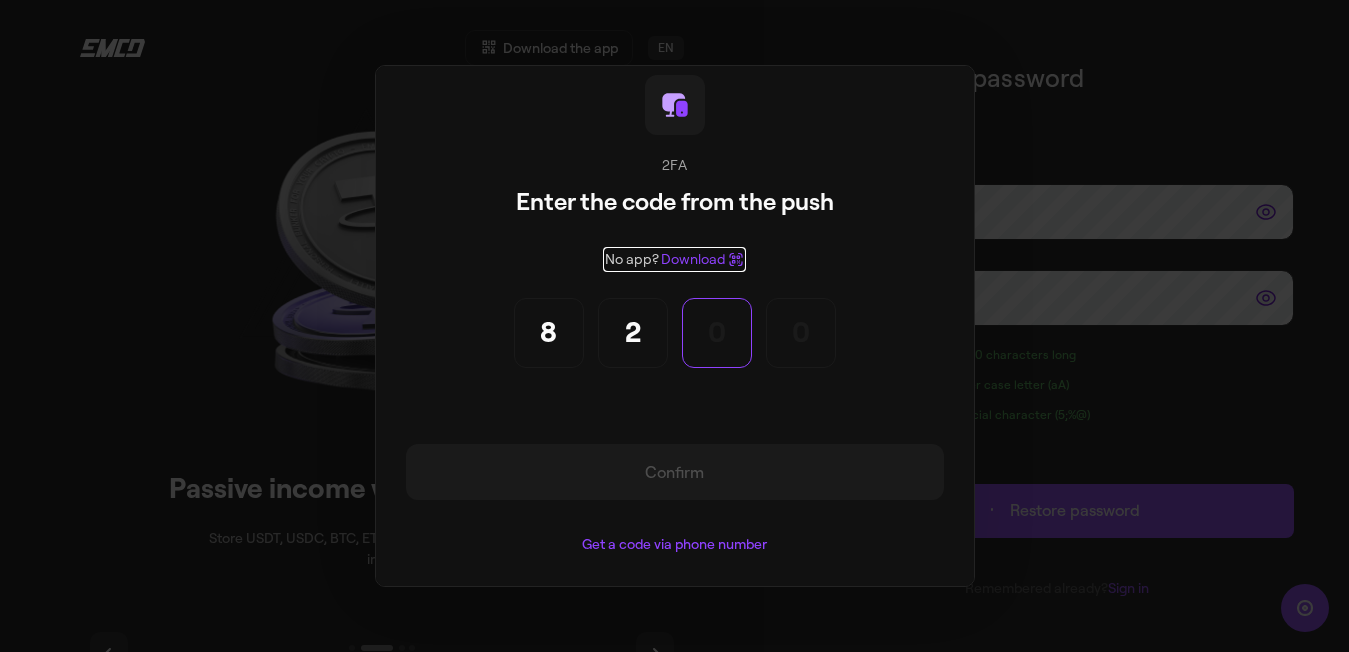 type on "1" 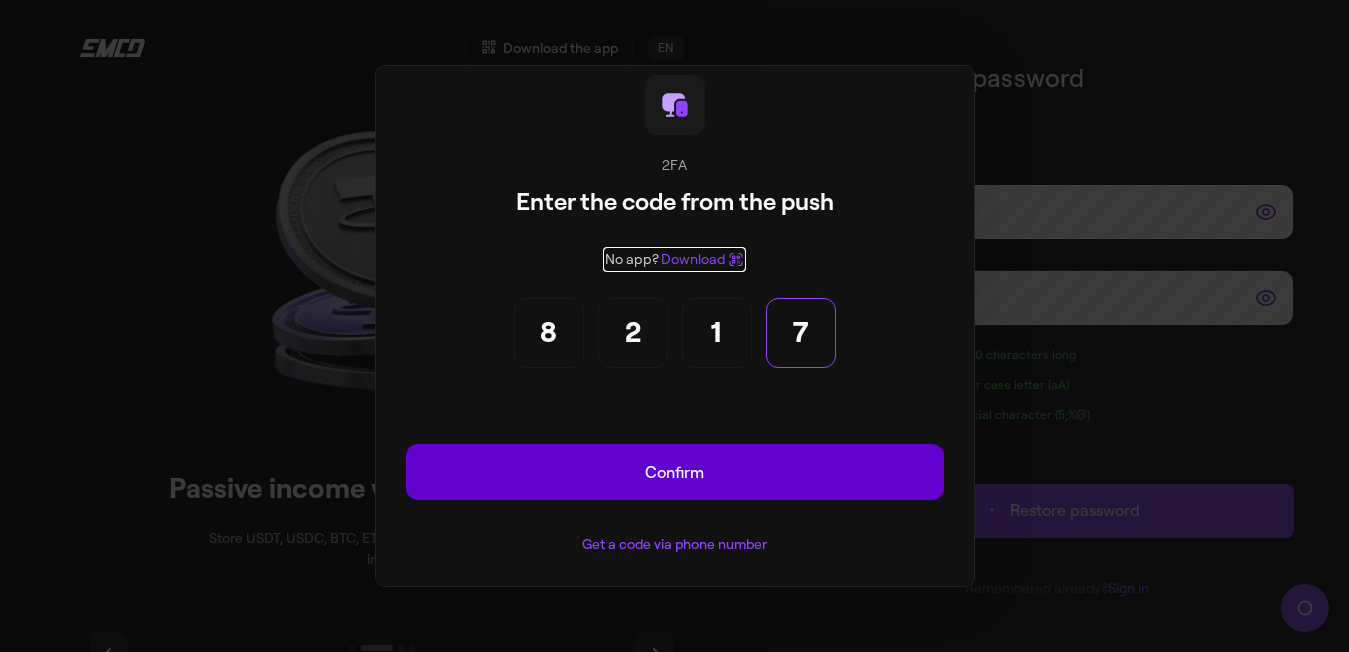 type on "7" 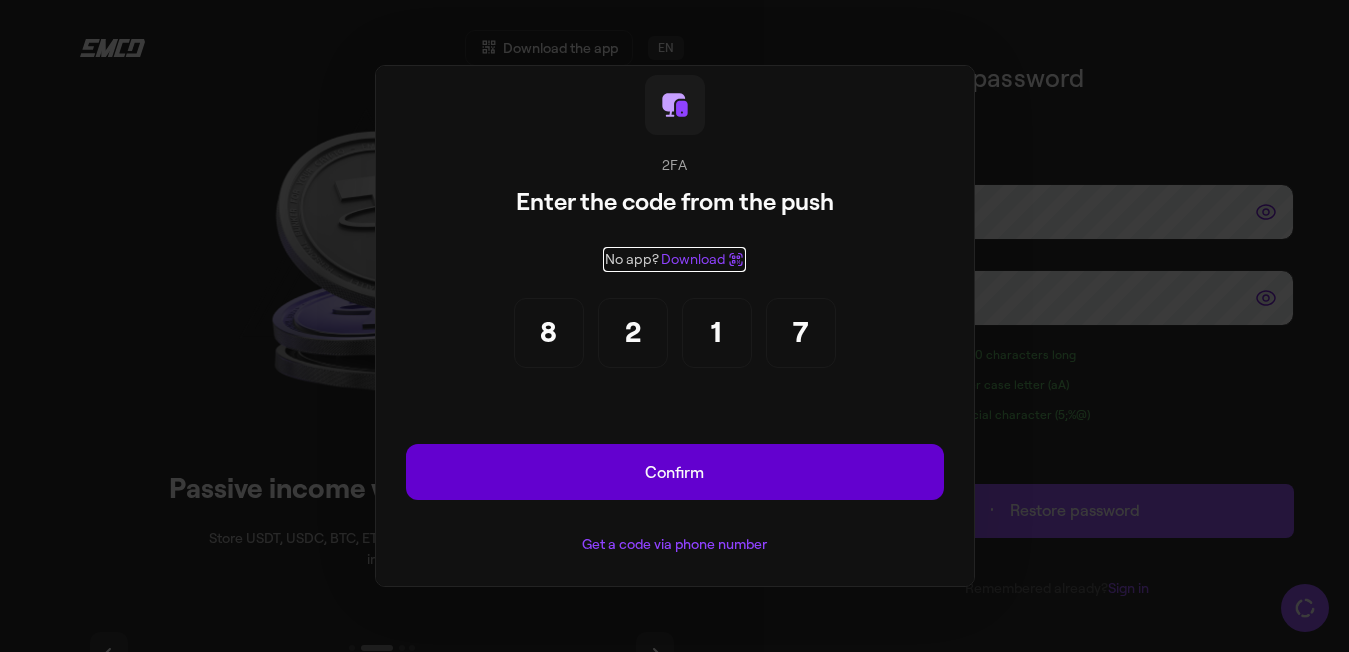 click on "Confirm" at bounding box center [675, 472] 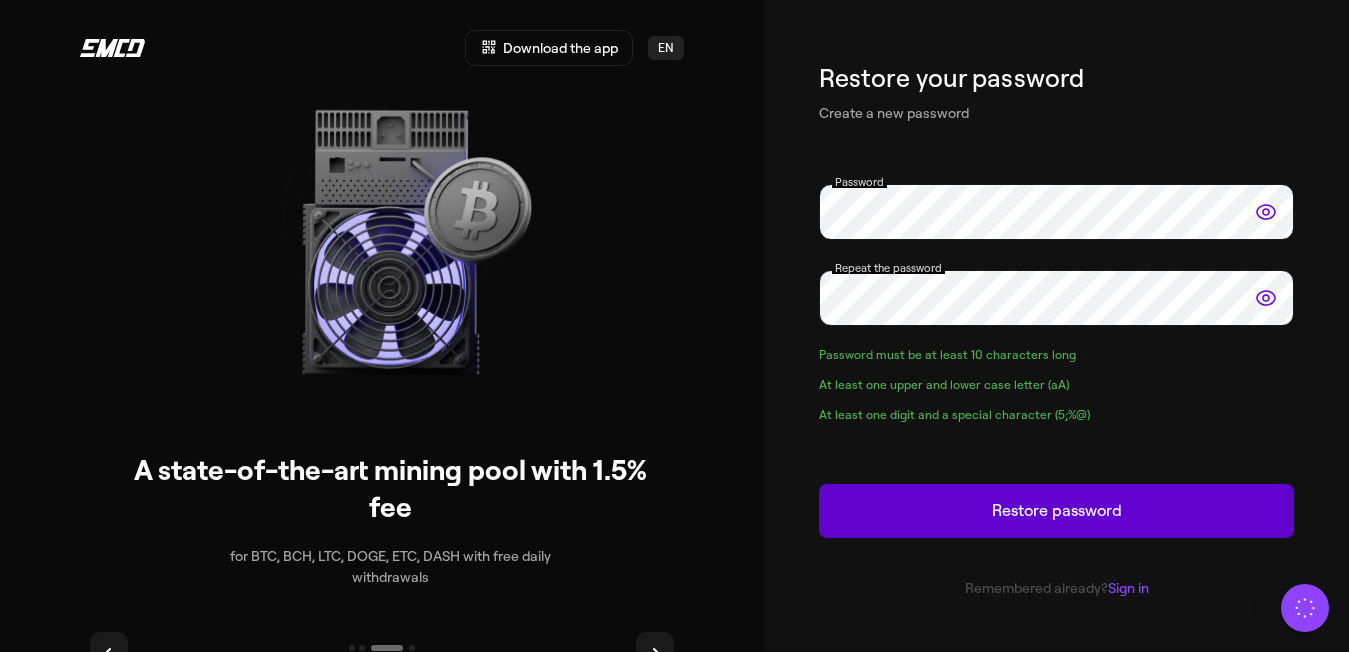 click on "Restore password" at bounding box center [1056, 511] 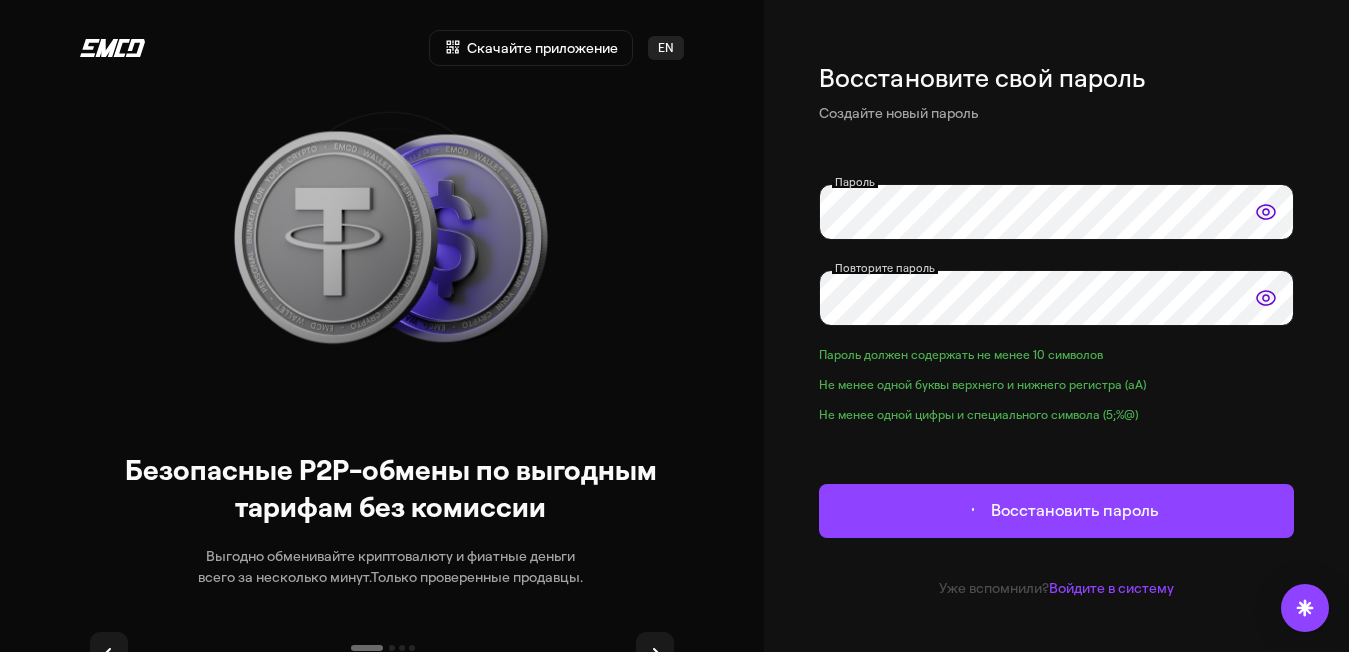 scroll, scrollTop: 41, scrollLeft: 0, axis: vertical 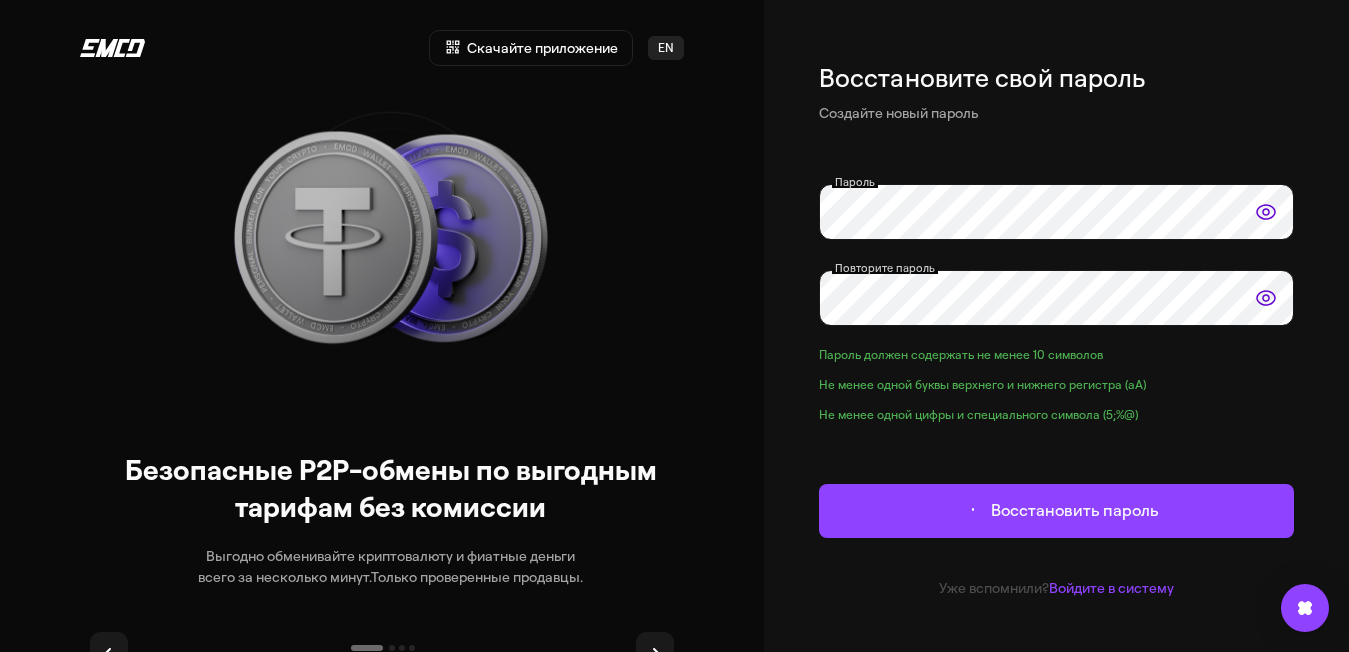 click at bounding box center (549, 1025) 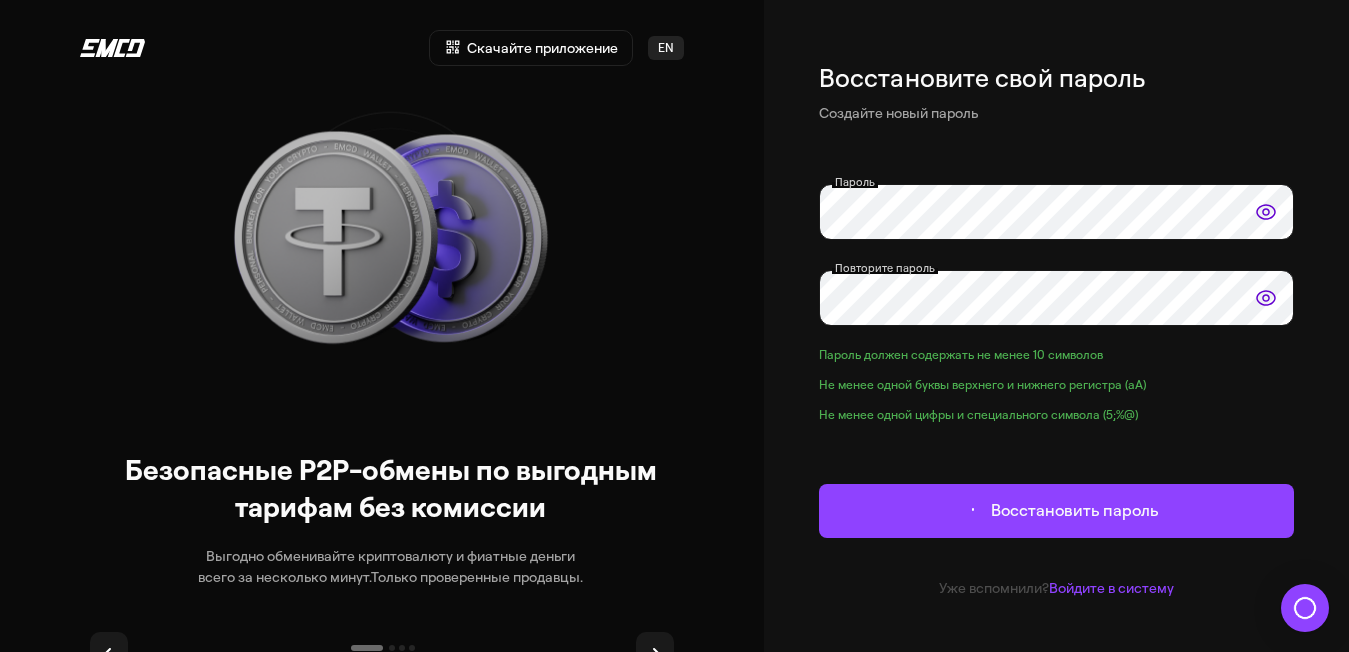click at bounding box center (549, 1025) 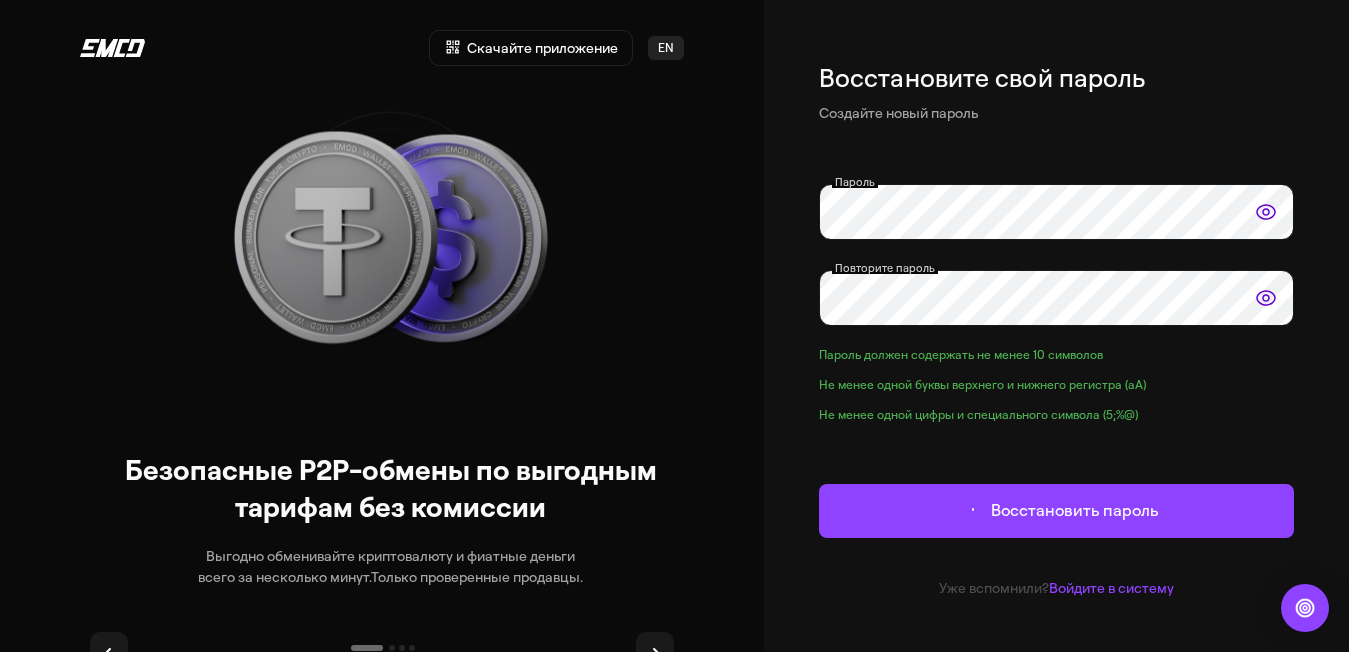 click at bounding box center (549, 1025) 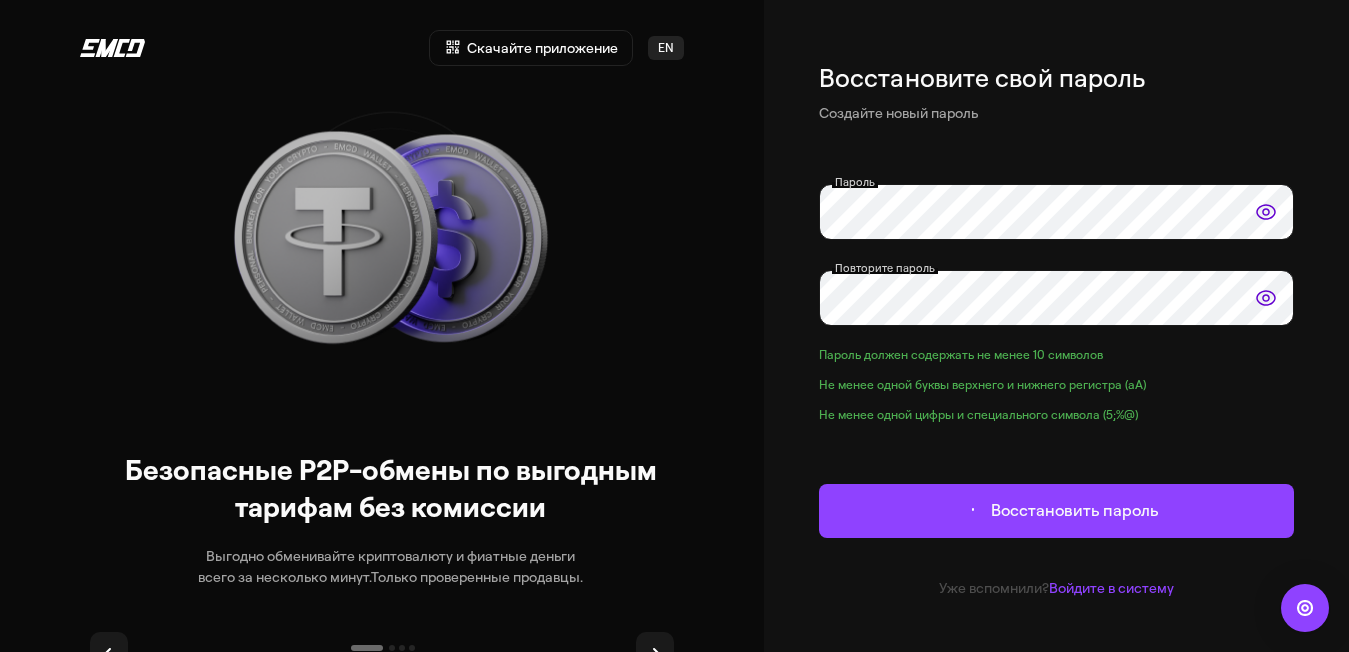click at bounding box center (549, 1025) 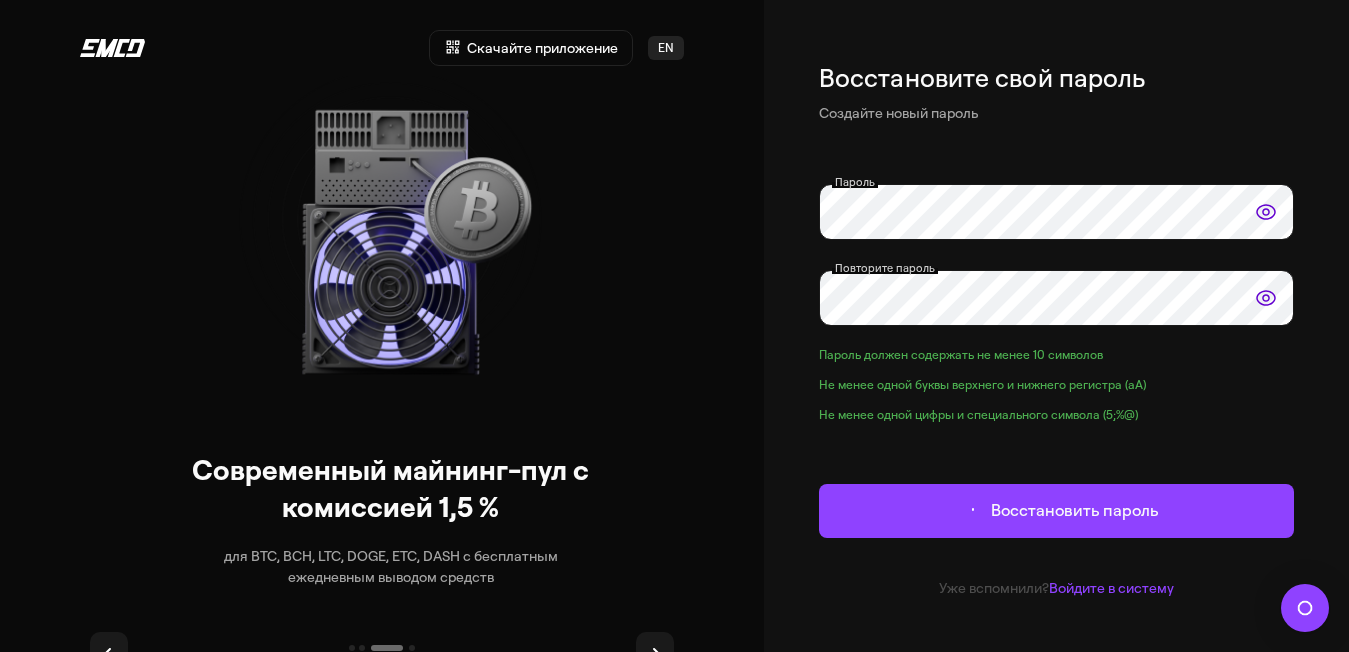 click at bounding box center (549, 1025) 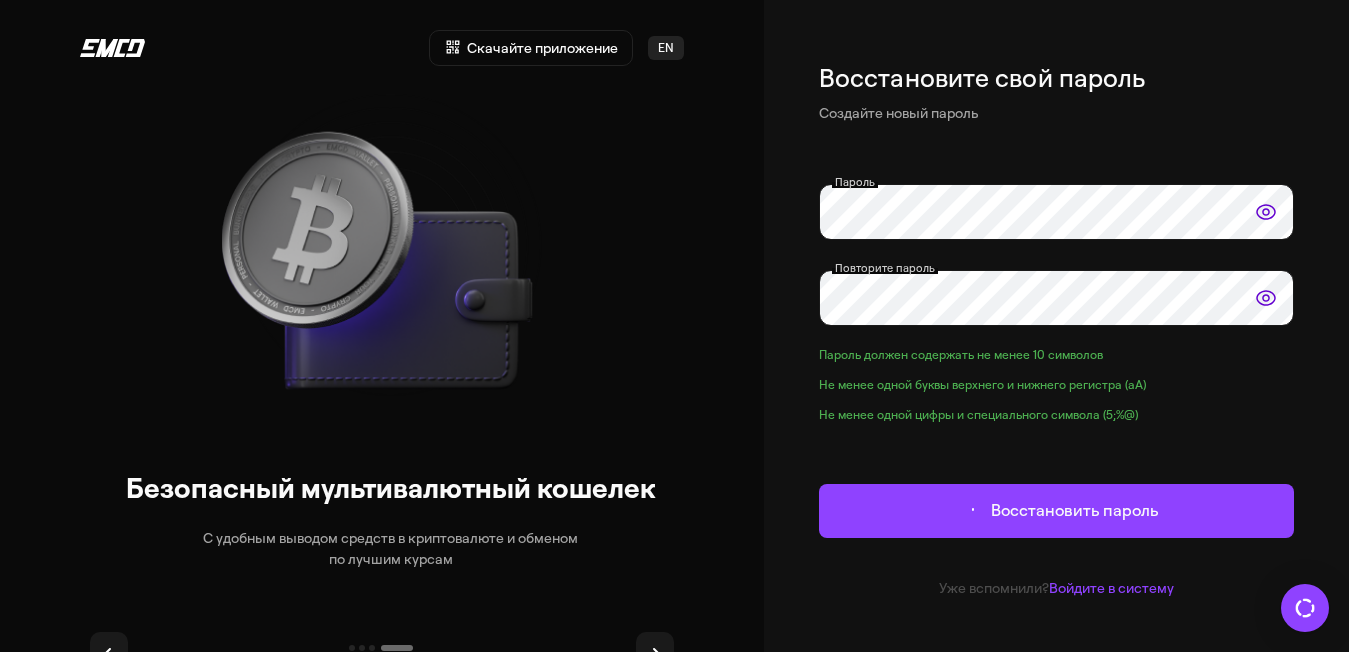 type on "1" 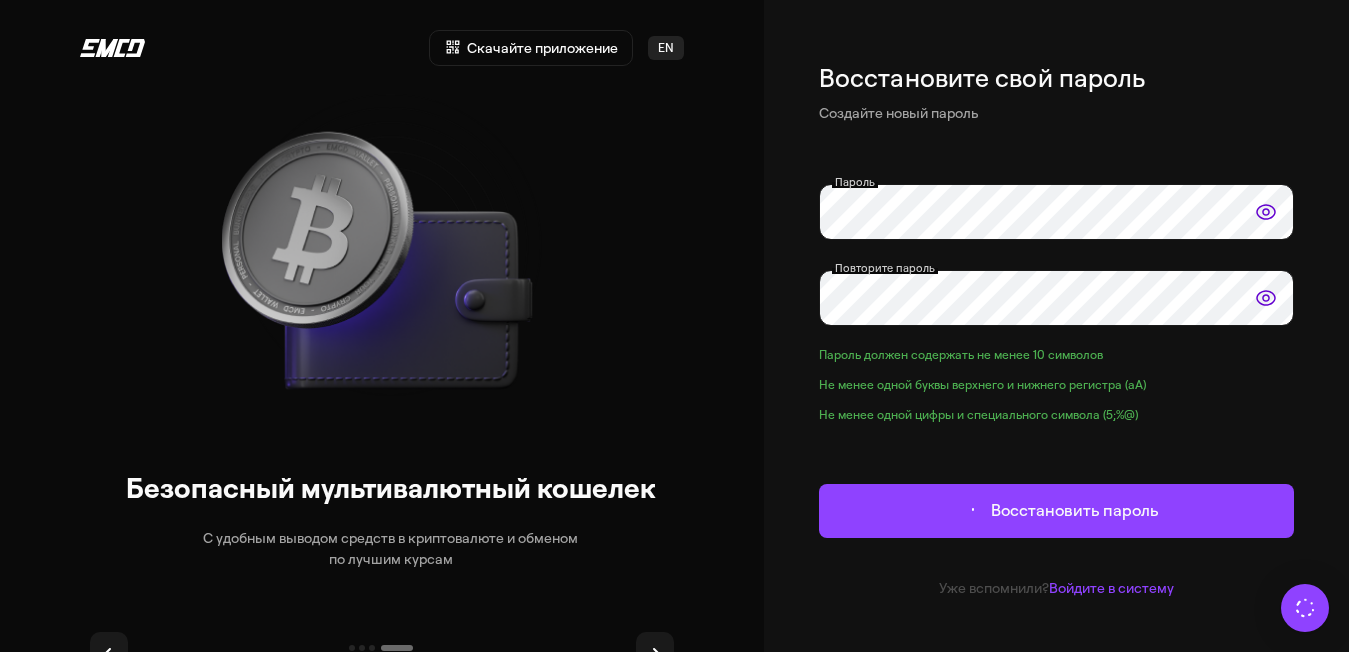 type on "9" 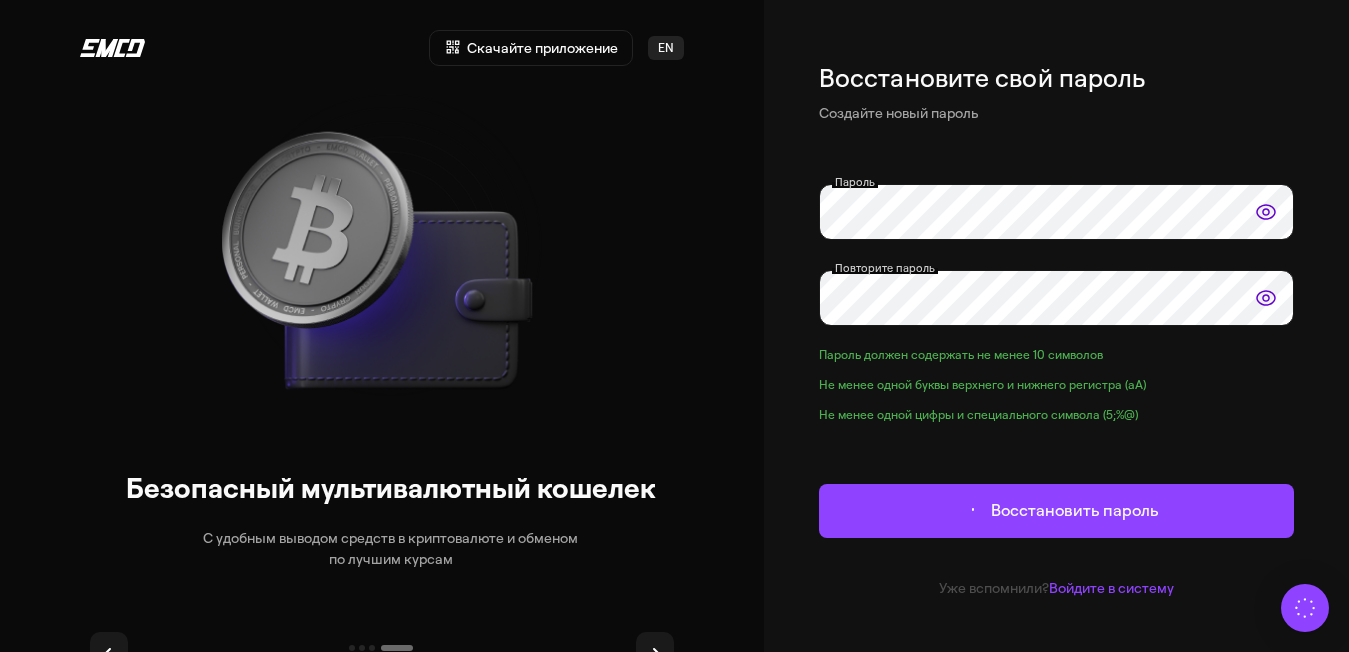 type on "5" 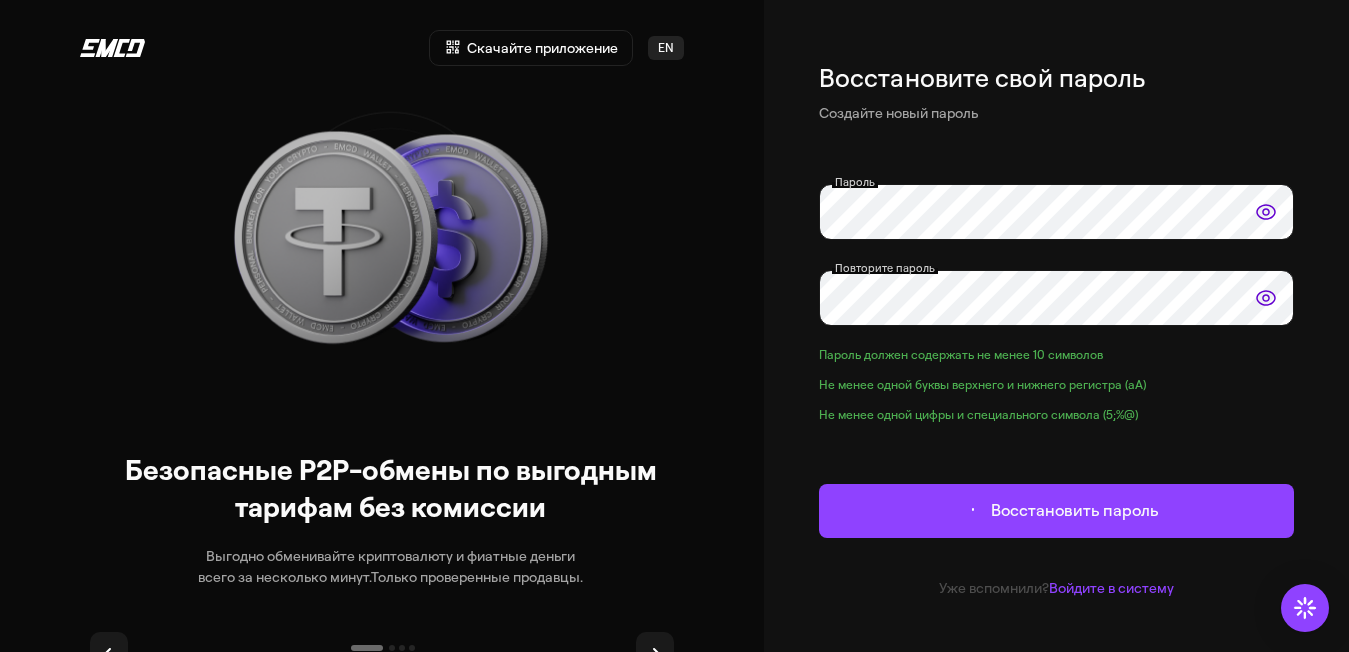 click on "Подтвердить" at bounding box center [675, 1164] 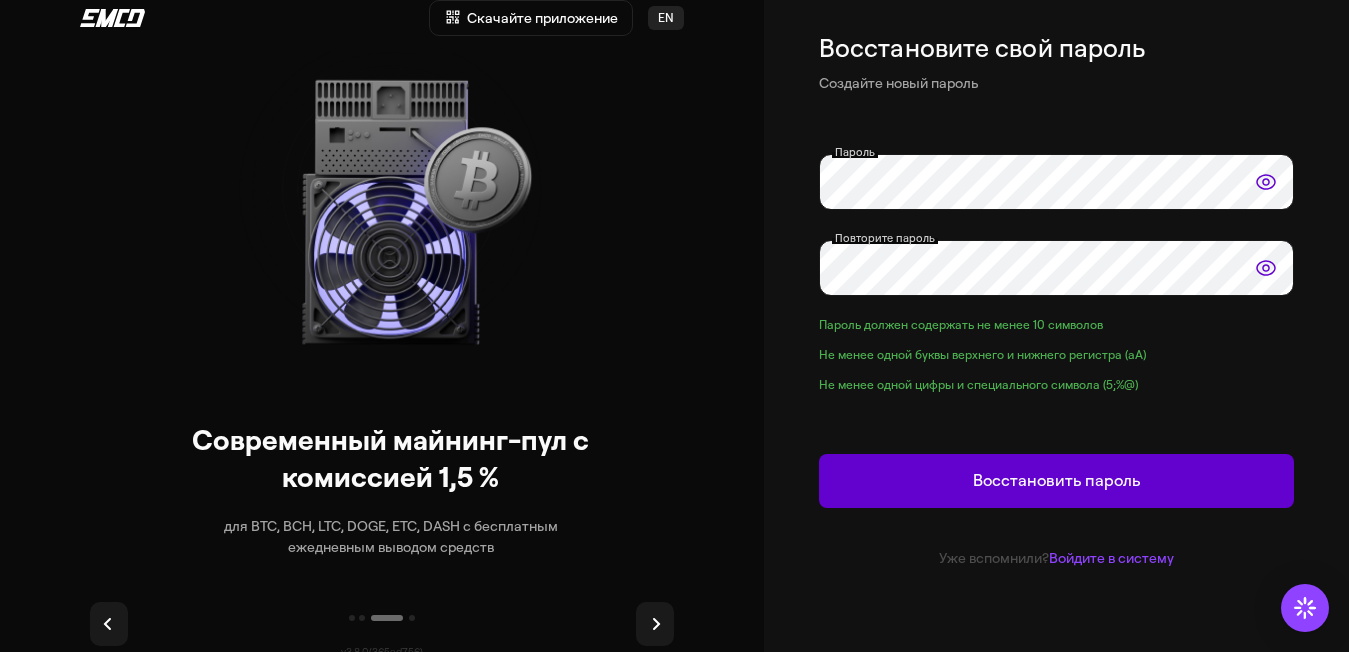 scroll, scrollTop: 0, scrollLeft: 0, axis: both 